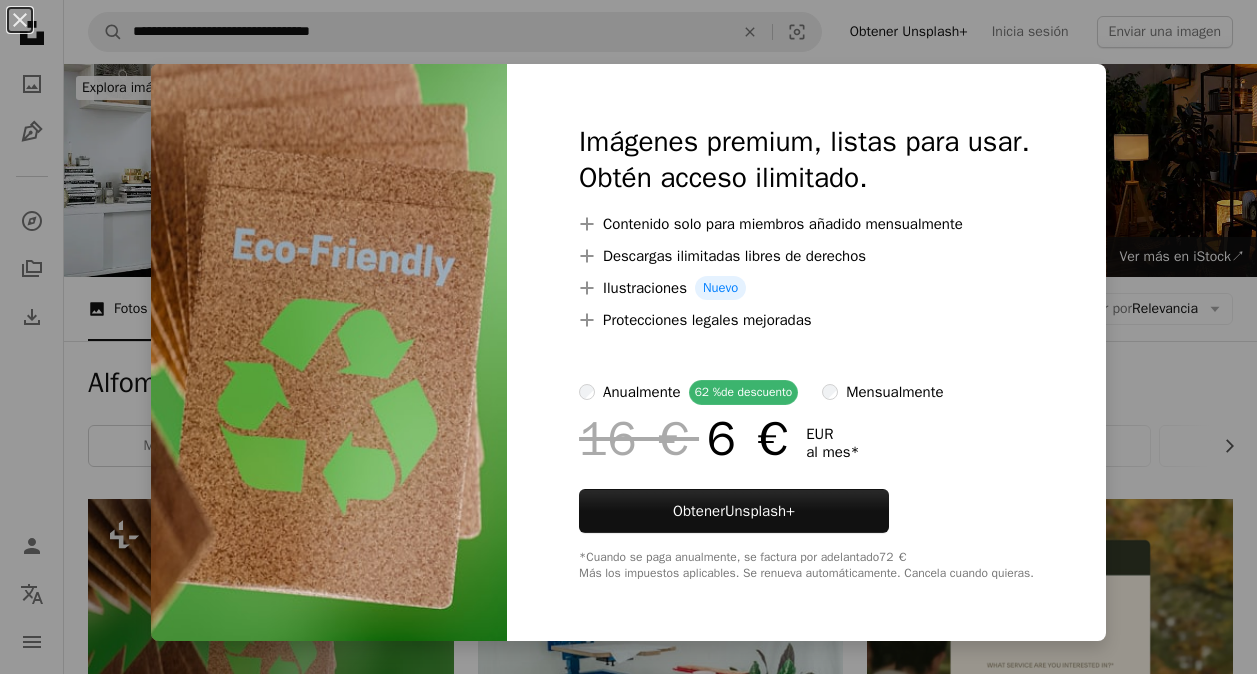 scroll, scrollTop: 300, scrollLeft: 0, axis: vertical 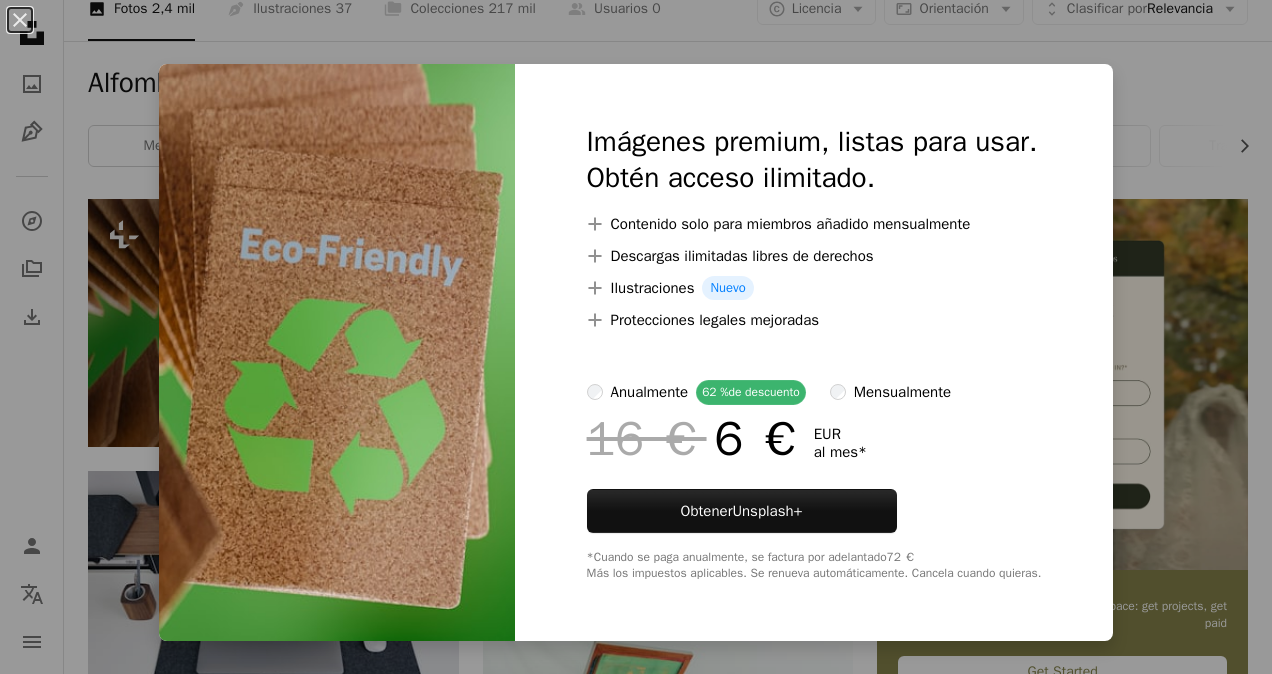 click on "An X shape Imágenes premium, listas para usar. Obtén acceso ilimitado. A plus sign Contenido solo para miembros añadido mensualmente A plus sign Descargas ilimitadas libres de derechos A plus sign Ilustraciones  Nuevo A plus sign Protecciones legales mejoradas anualmente 62 %  de descuento mensualmente 16 €   6 € EUR al mes * Obtener  Unsplash+ *Cuando se paga anualmente, se factura por adelantado  72 € Más los impuestos aplicables. Se renueva automáticamente. Cancela cuando quieras." at bounding box center [636, 337] 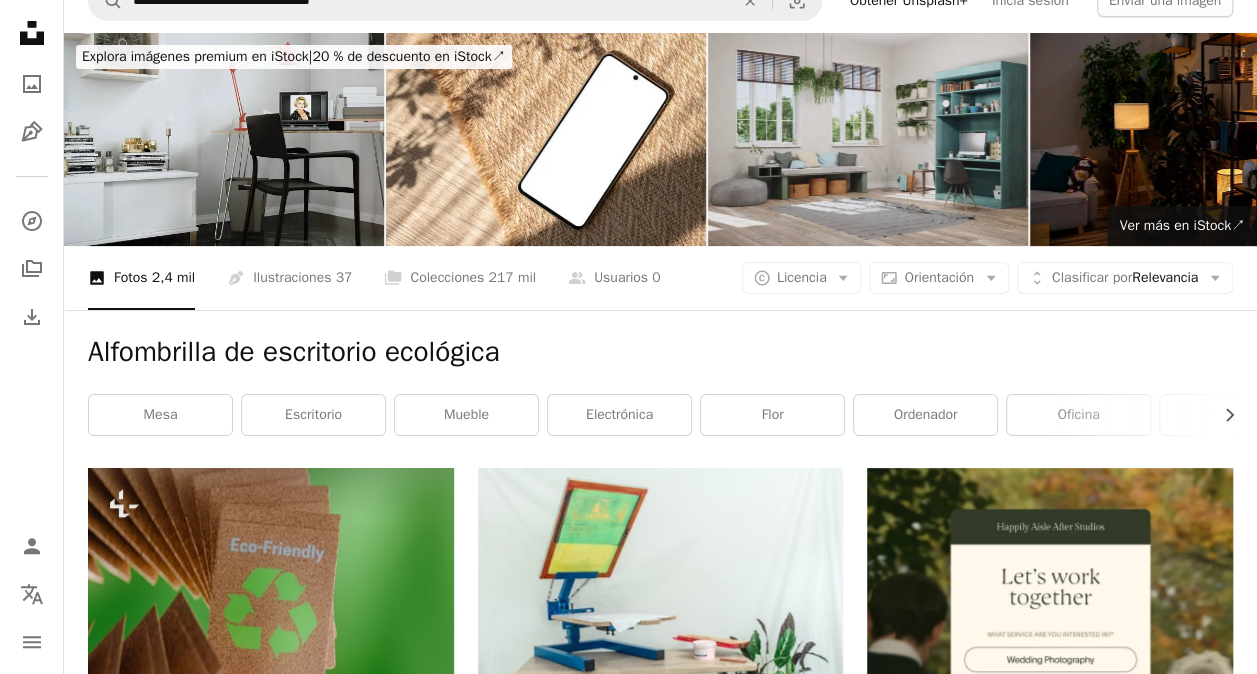 scroll, scrollTop: 0, scrollLeft: 0, axis: both 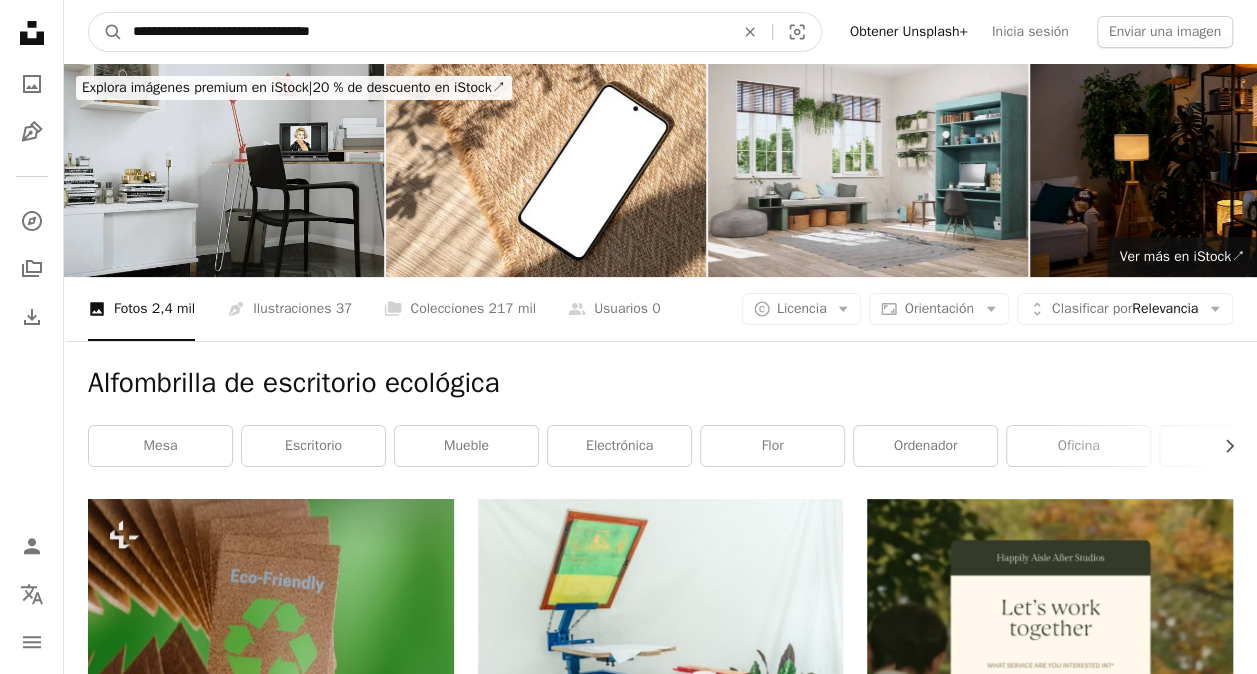 click on "**********" at bounding box center [425, 32] 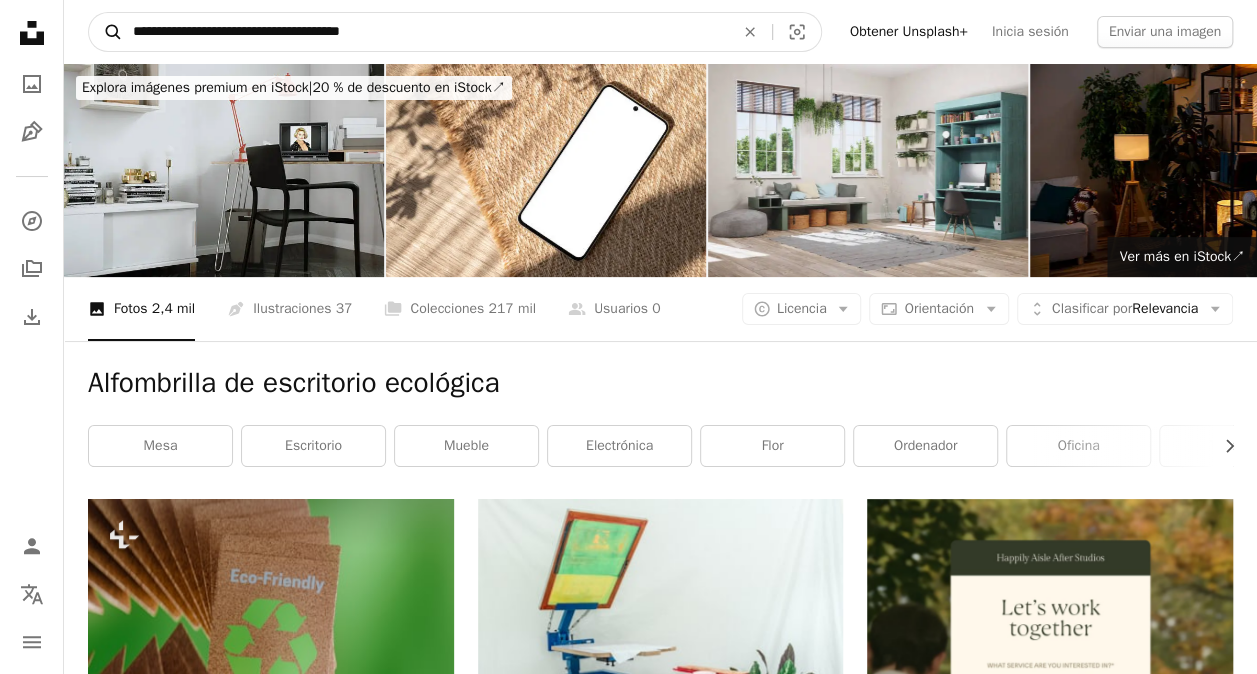 drag, startPoint x: 171, startPoint y: 34, endPoint x: 115, endPoint y: 42, distance: 56.568542 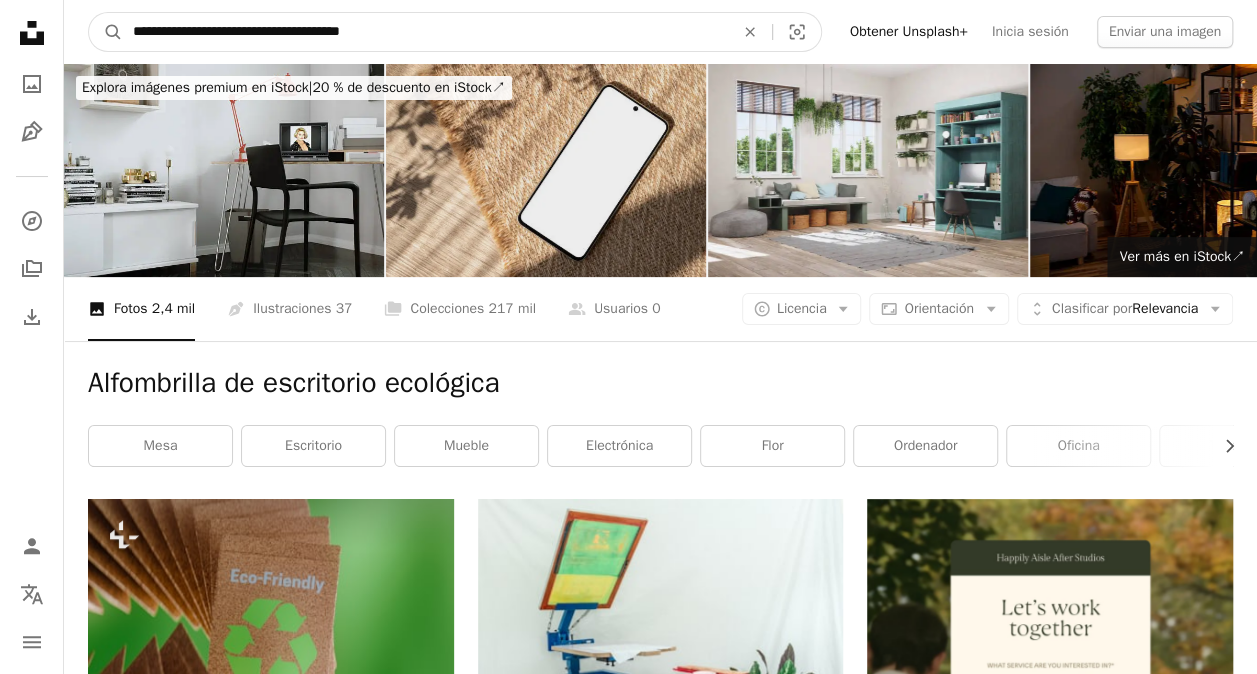 type on "**********" 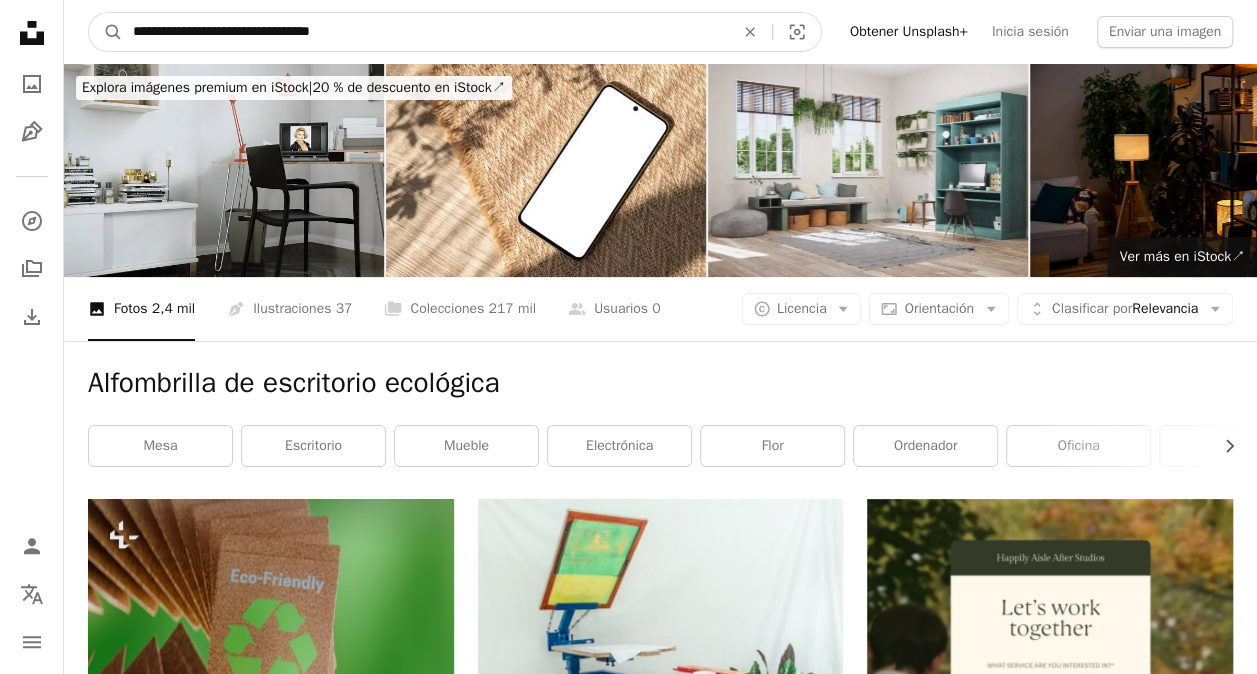 click on "**********" at bounding box center (425, 32) 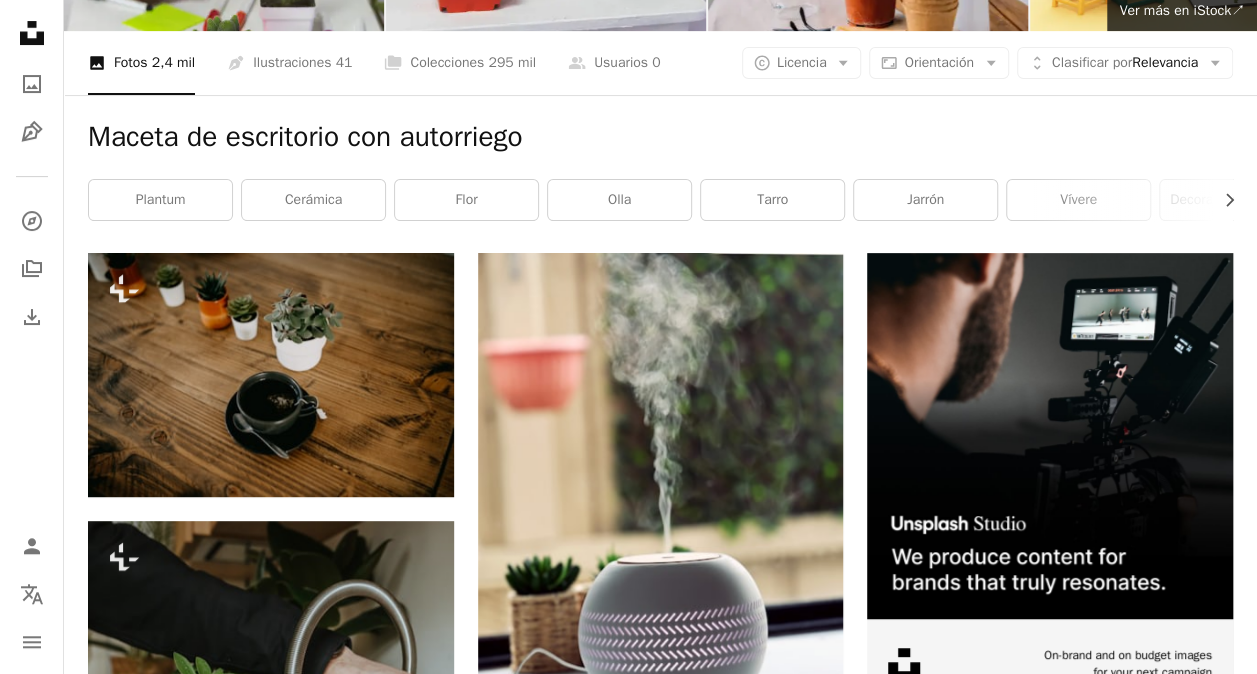 scroll, scrollTop: 0, scrollLeft: 0, axis: both 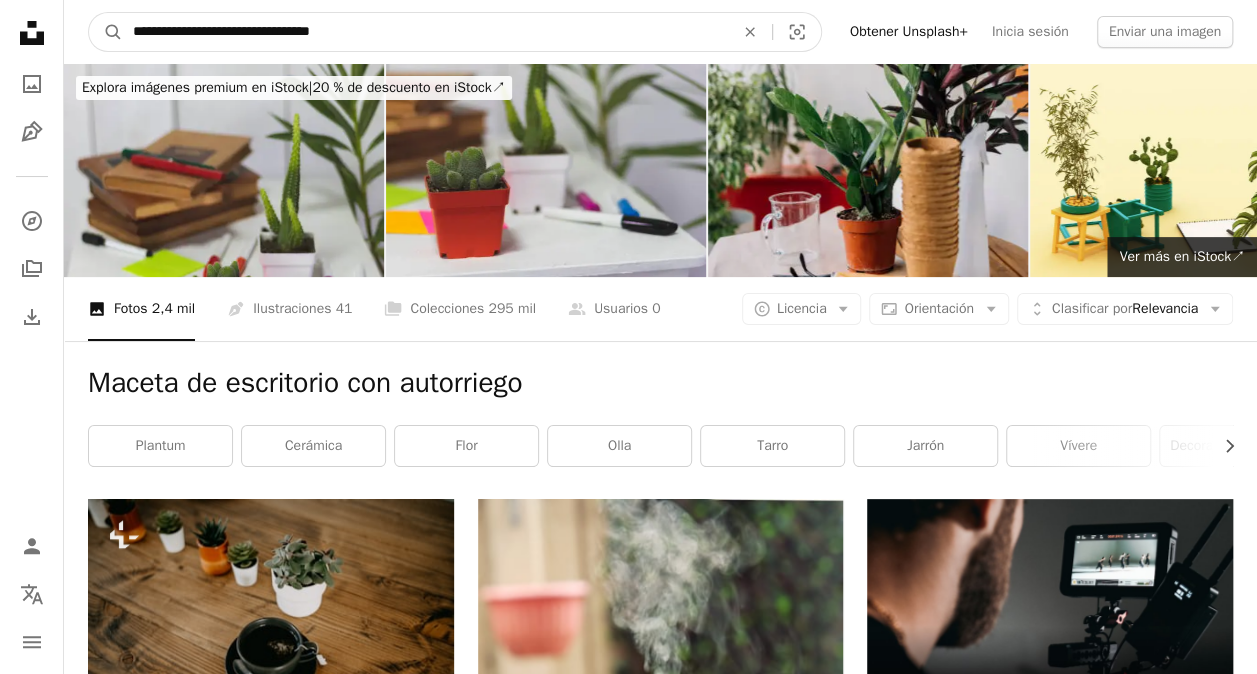 drag, startPoint x: 260, startPoint y: 28, endPoint x: 466, endPoint y: 32, distance: 206.03883 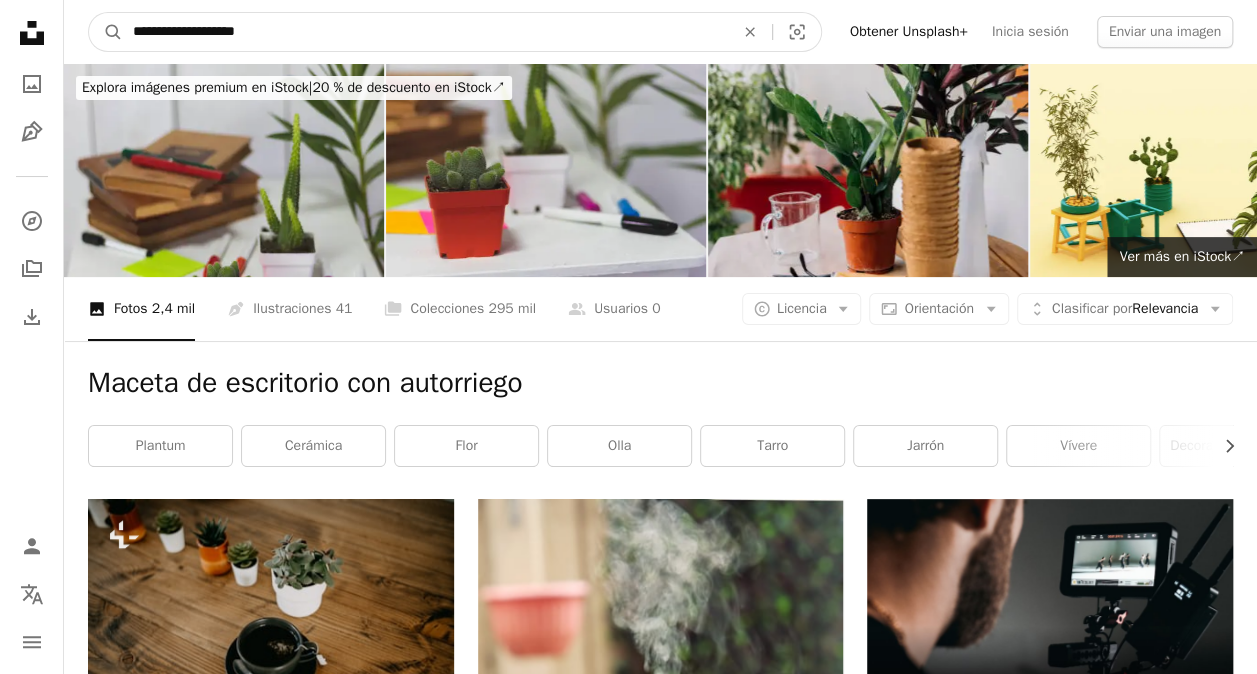 click on "A magnifying glass" at bounding box center [106, 32] 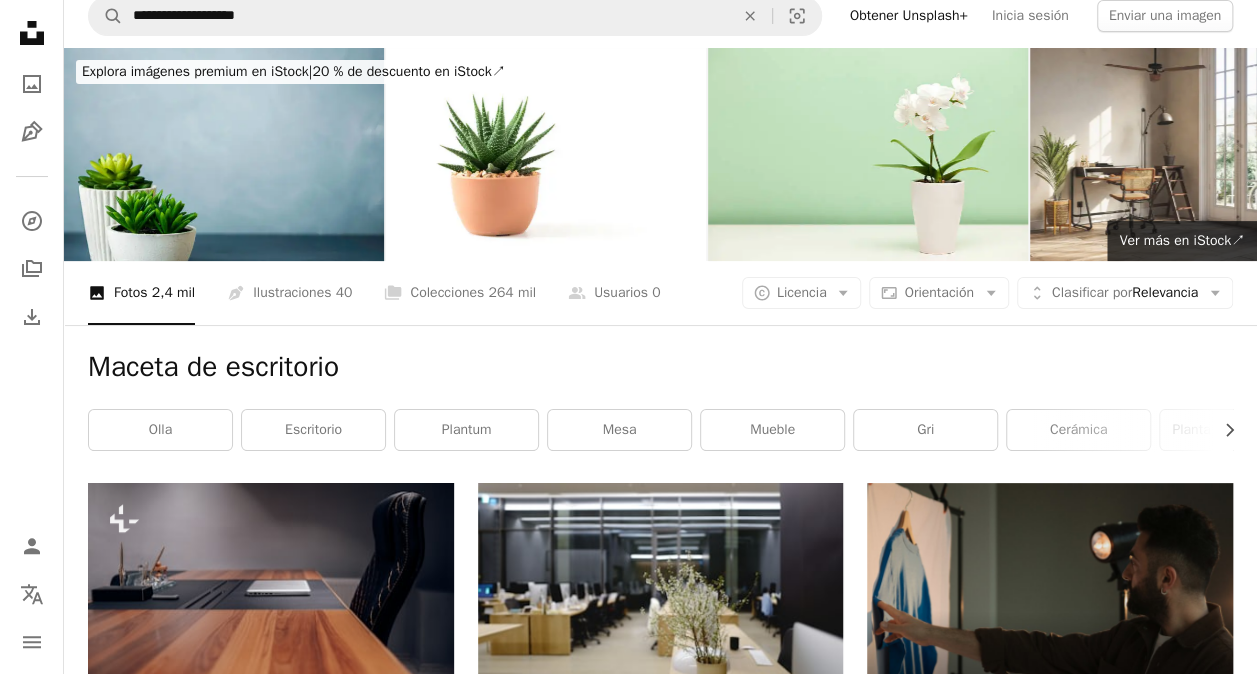 scroll, scrollTop: 0, scrollLeft: 0, axis: both 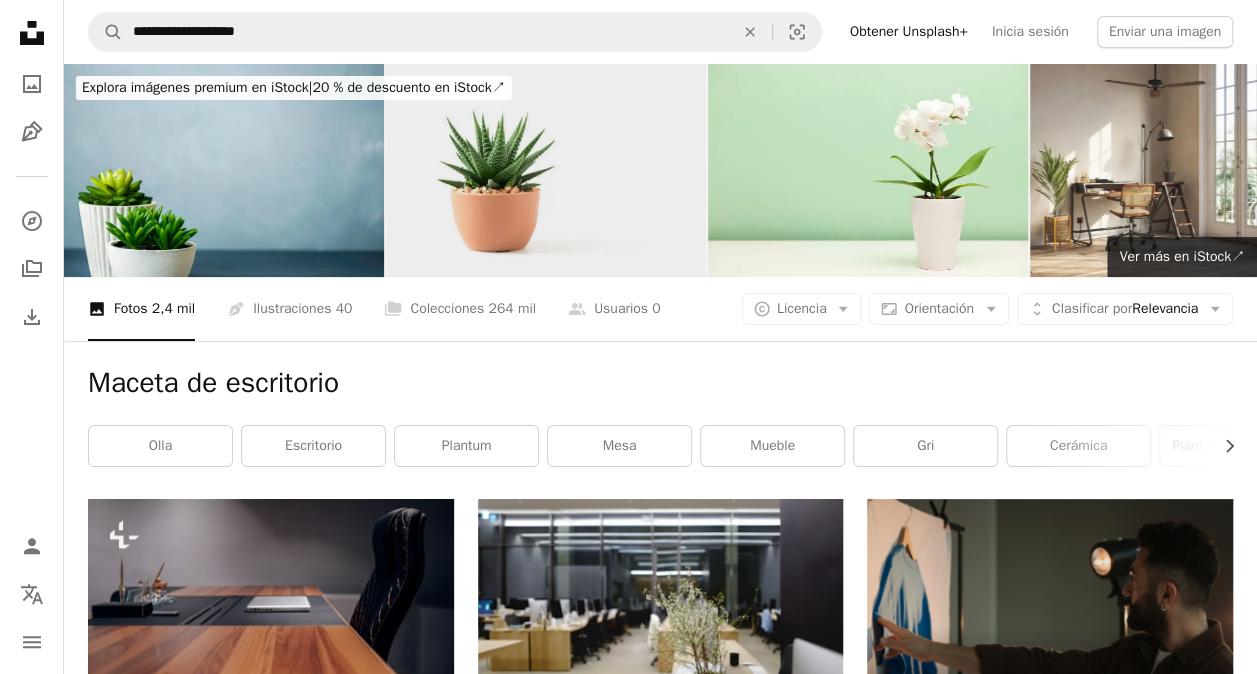 click at bounding box center [546, 170] 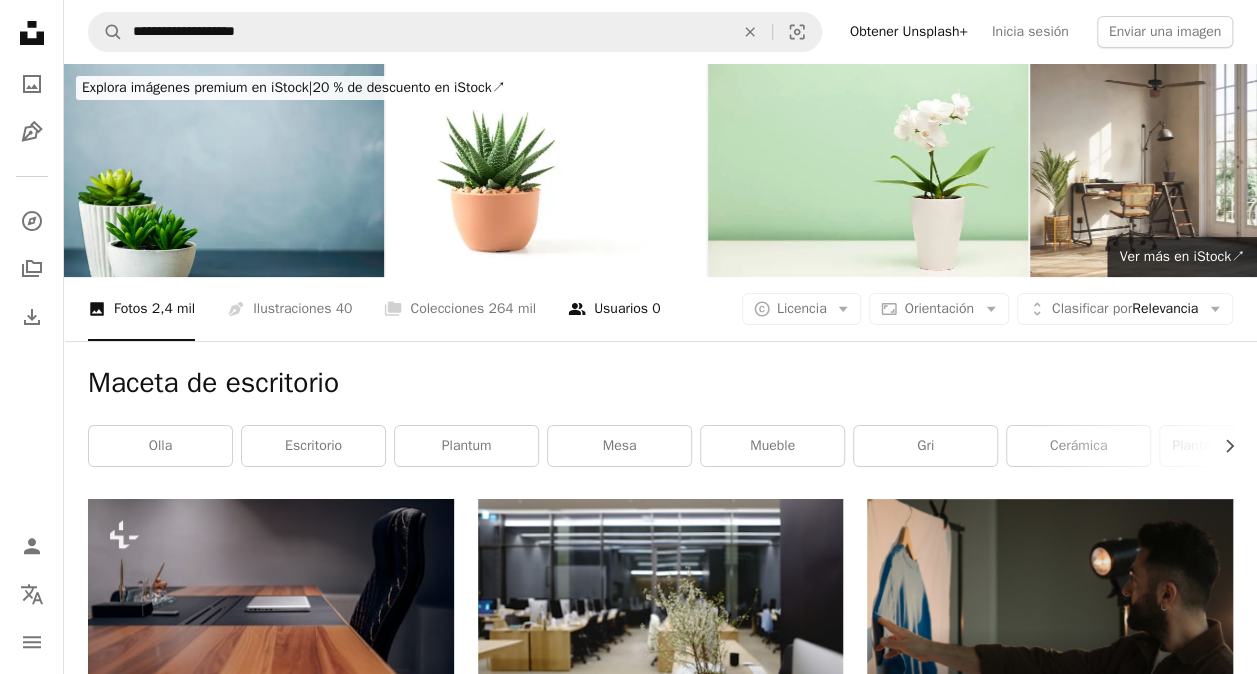 scroll, scrollTop: 100, scrollLeft: 0, axis: vertical 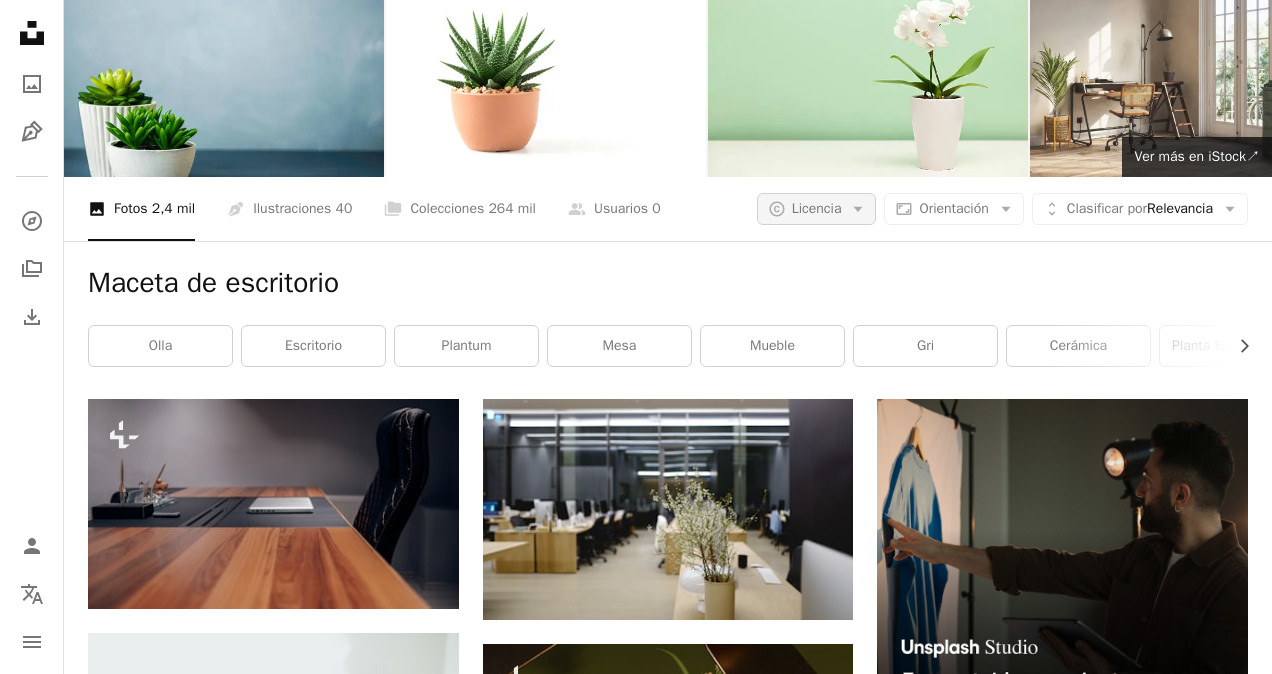 click on "Arrow down" 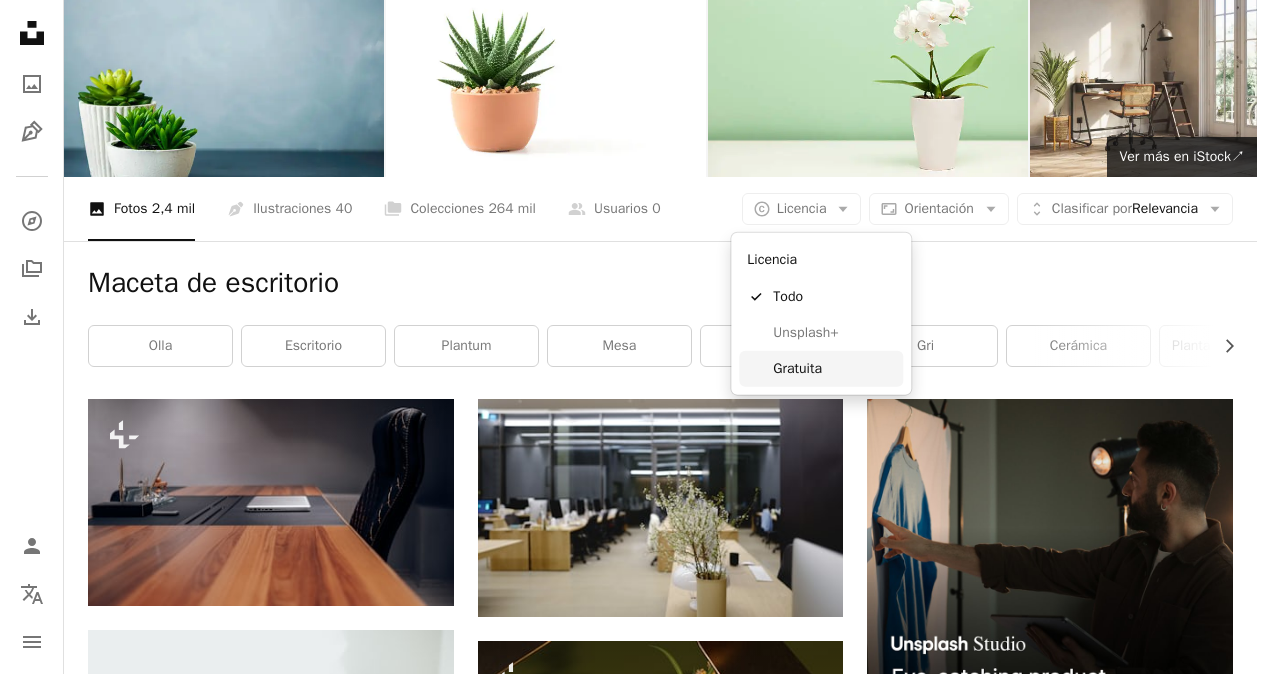 click on "Gratuita" at bounding box center (821, 369) 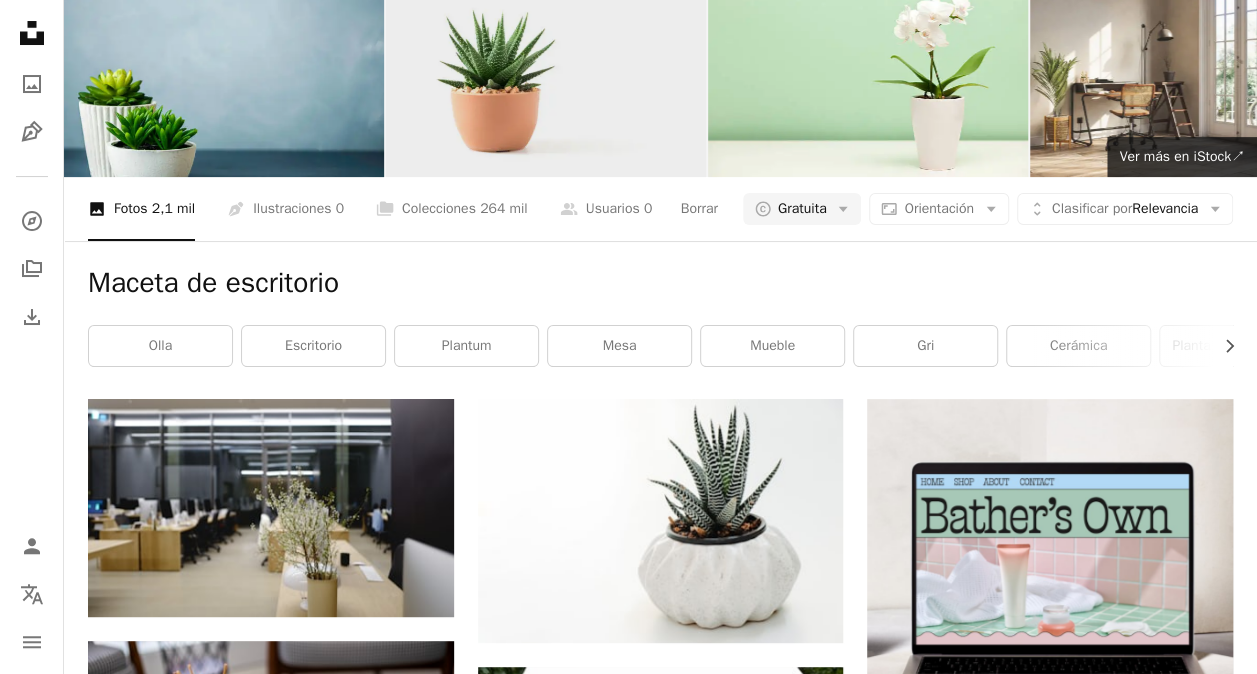 scroll, scrollTop: 400, scrollLeft: 0, axis: vertical 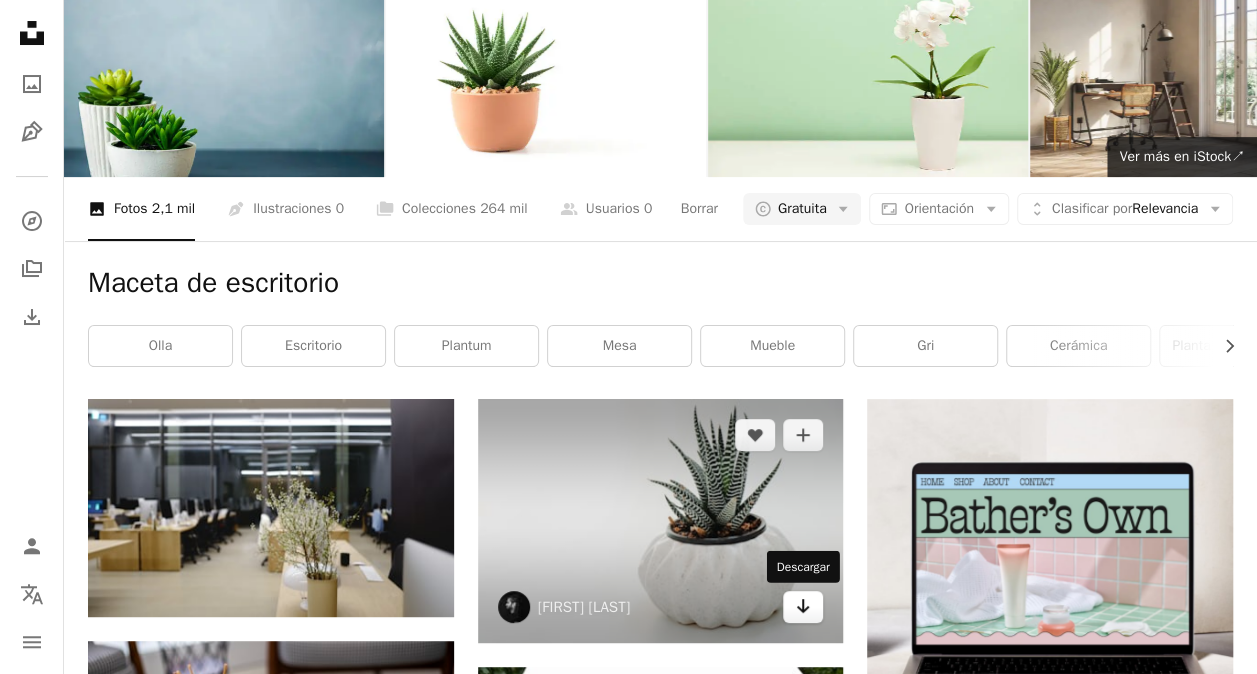 click on "Arrow pointing down" 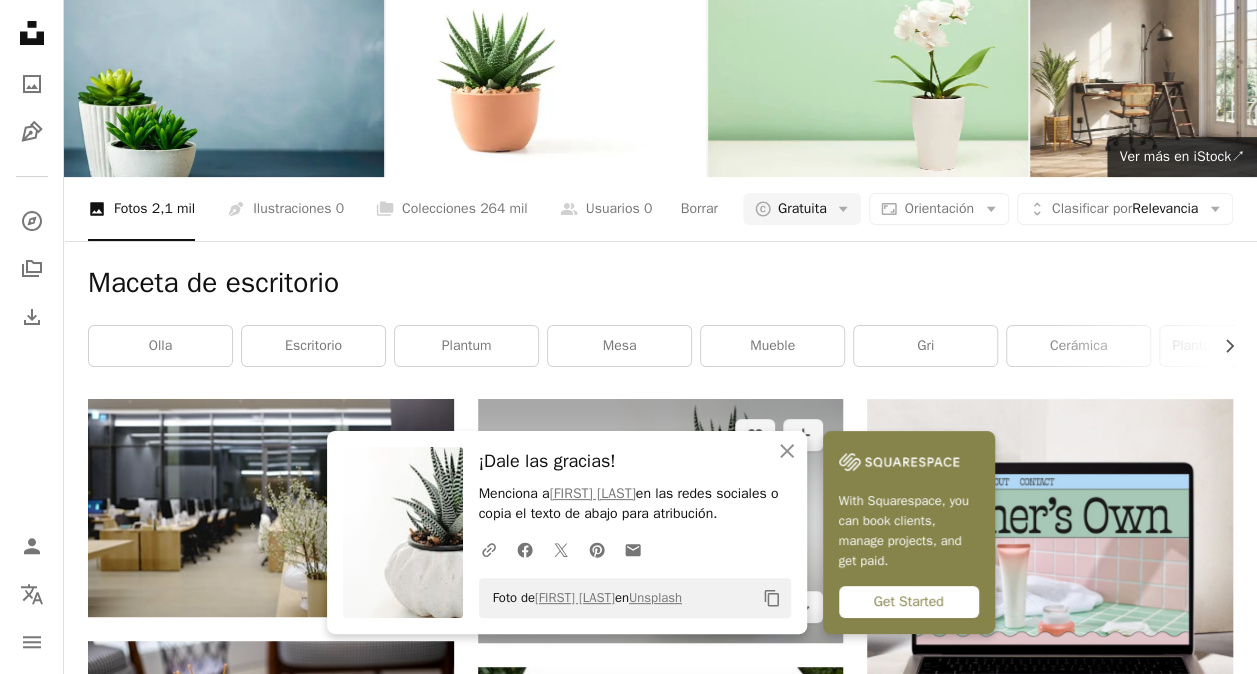 click at bounding box center [661, 521] 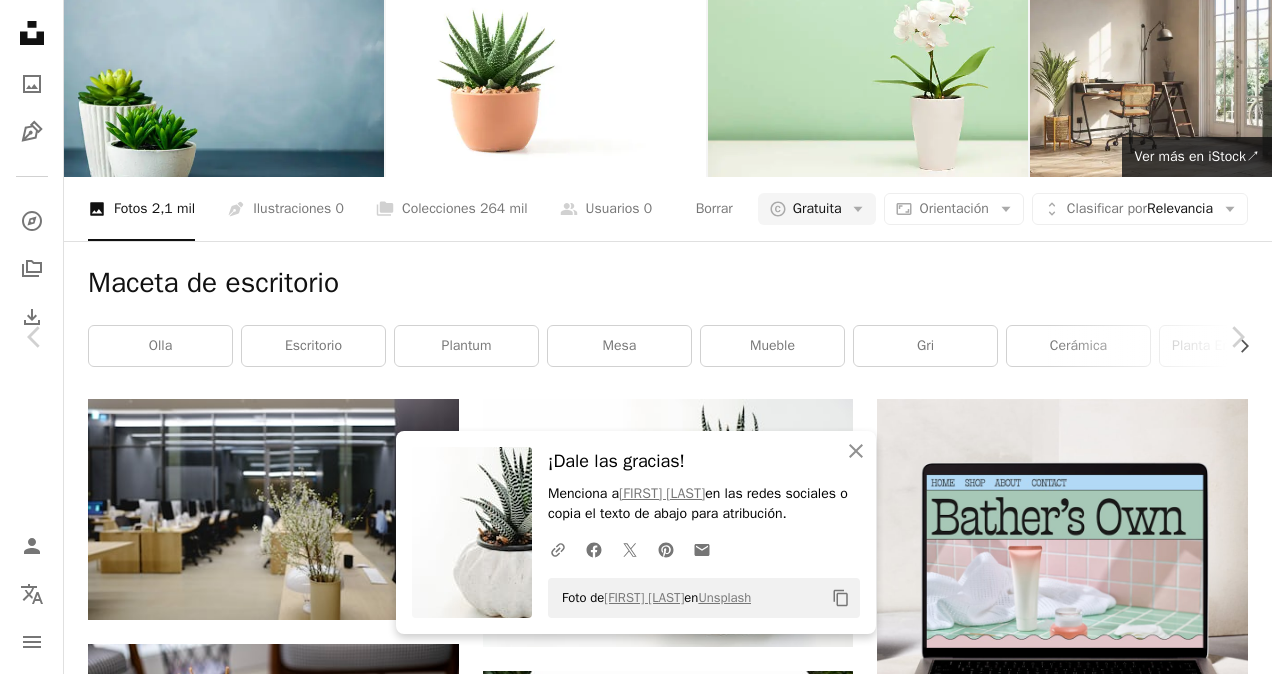 click on "An X shape Chevron left Chevron right An X shape Cerrar ¡Dale las gracias! Menciona a  [FIRST] [LAST]  en las redes sociales o copia el texto de abajo para atribución. A URL sharing icon (chains) Facebook icon X (formerly Twitter) icon Pinterest icon An envelope Foto de  [FIRST] [LAST]  en  Unsplash
Copy content [FIRST] [LAST] [FIRST] [LAST] A heart A plus sign Descargar gratis Chevron down Zoom in Visualizaciones 441.728 Descargas 3131 A forward-right arrow Compartir Info icon Información More Actions A map marker Minimal Plant Calendar outlined Publicado el  [DATE] Camera Canon, EOS 77D Safety Uso gratuito bajo la  Licencia Unsplash planta mínimo olla Planta de escritorio víveres gris fruta Mueble piña mesa áloe Planta mínima Imágenes de Creative Commons Explora imágenes premium relacionadas en iStock  |  Ahorra un 20 % con el código UNSPLASH20 Ver más en iStock  ↗ Imágenes relacionadas A heart A plus sign [FIRST] [LAST] Arrow pointing down A heart A plus sign Sincerely Media A heart" at bounding box center [636, 4664] 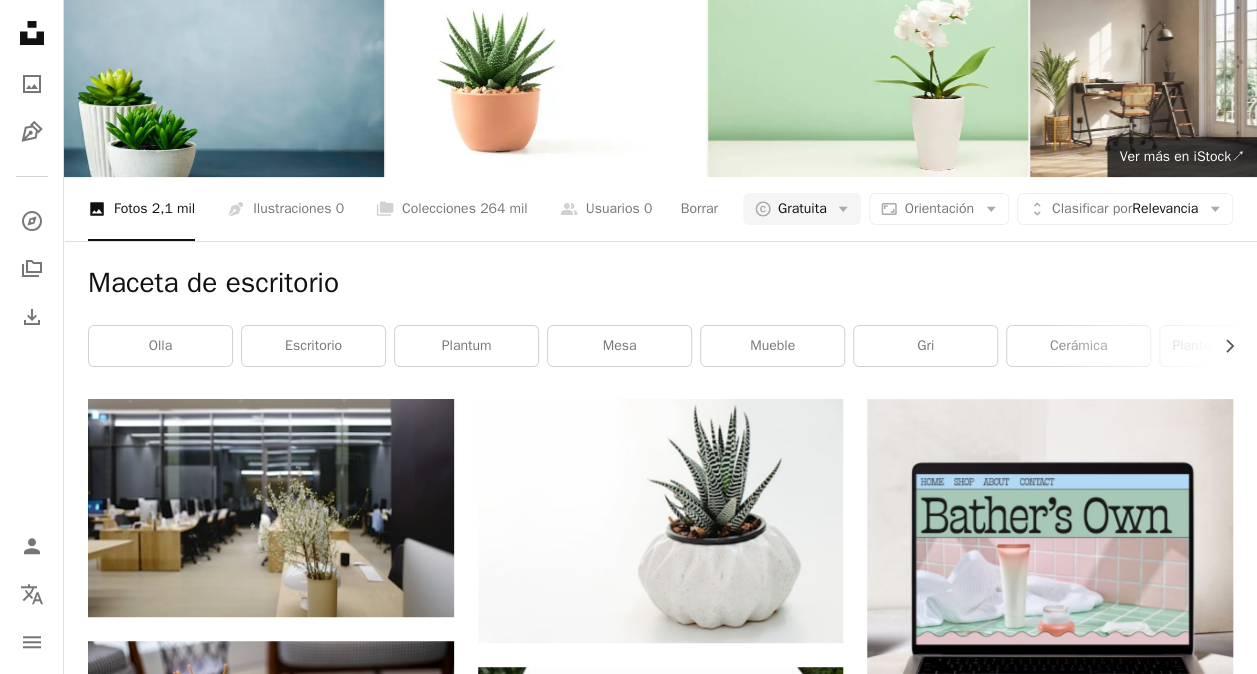 scroll, scrollTop: 2600, scrollLeft: 0, axis: vertical 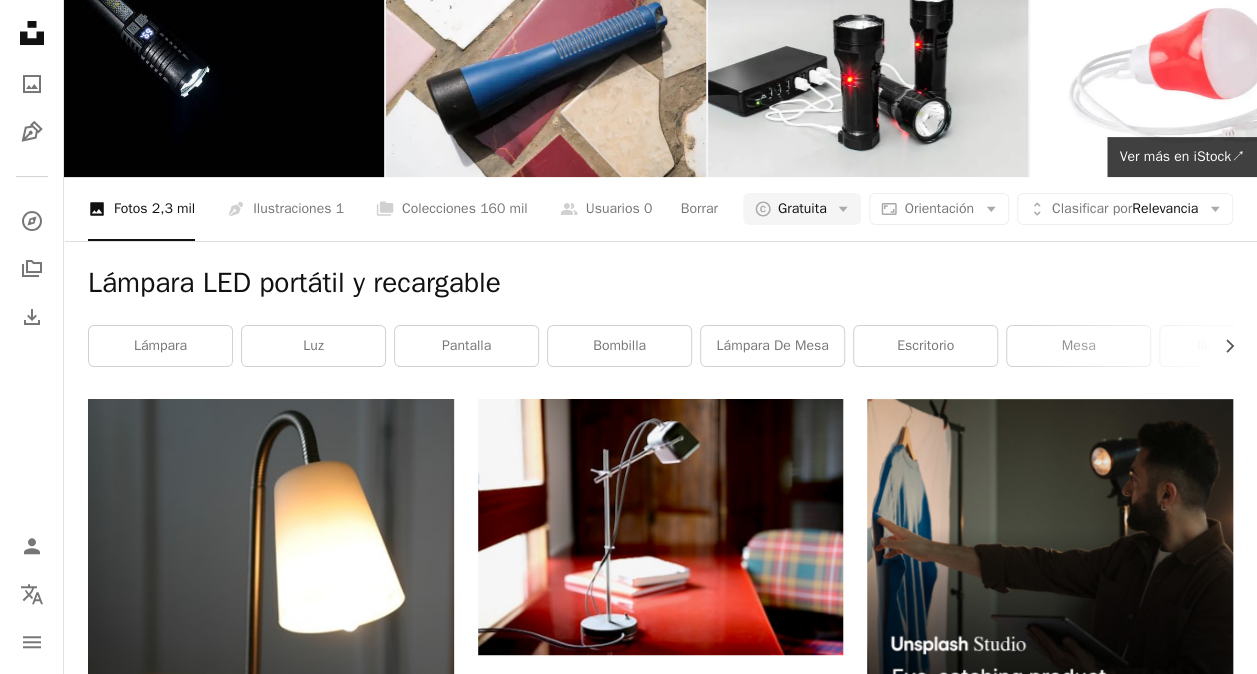 click on "**********" at bounding box center [425, -68] 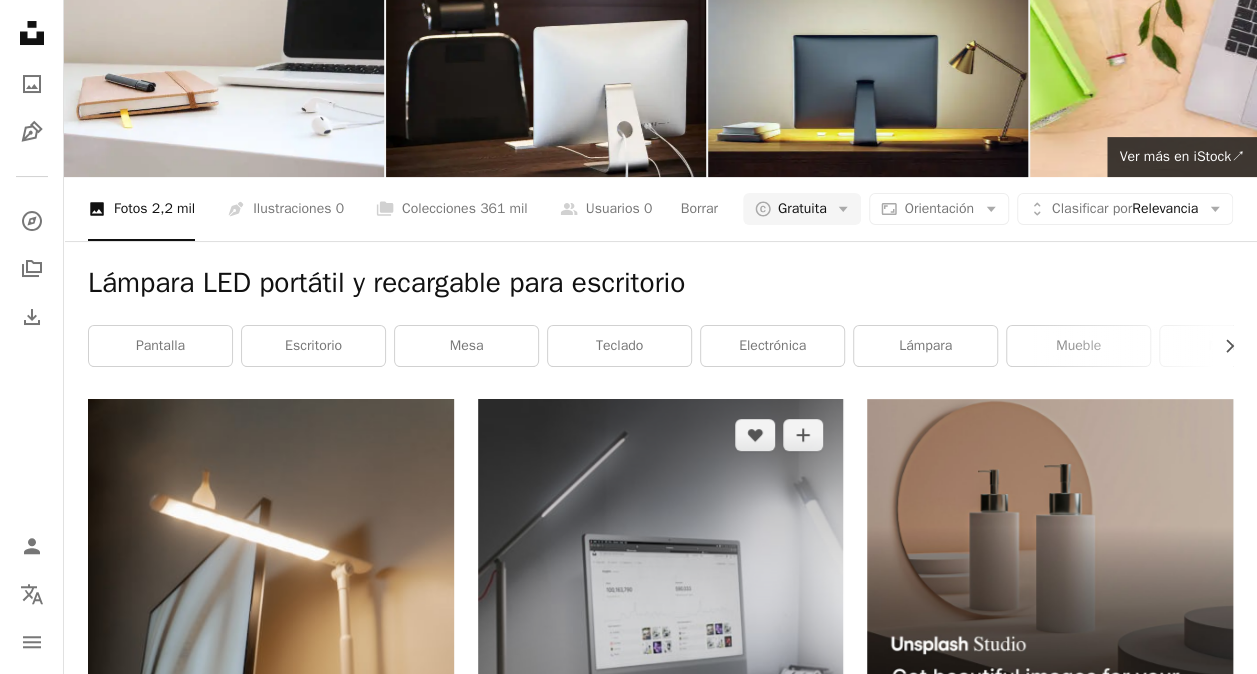scroll, scrollTop: 500, scrollLeft: 0, axis: vertical 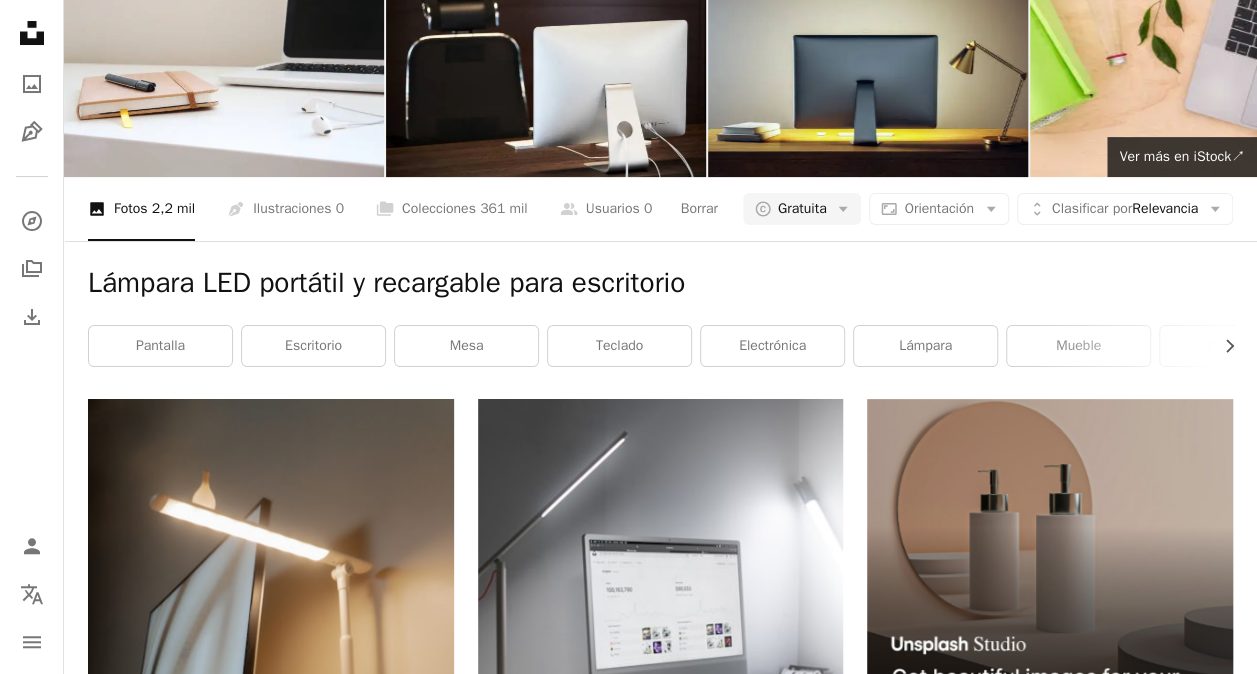 click on "Arrow pointing down" 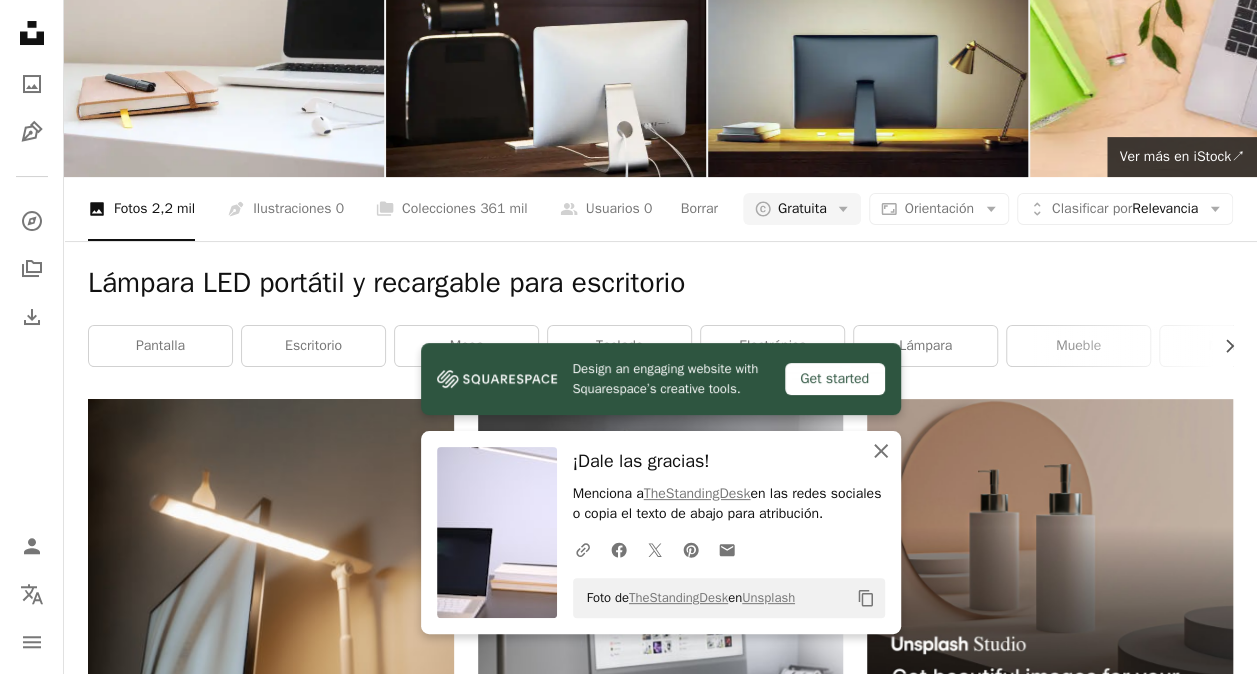 click on "An X shape" 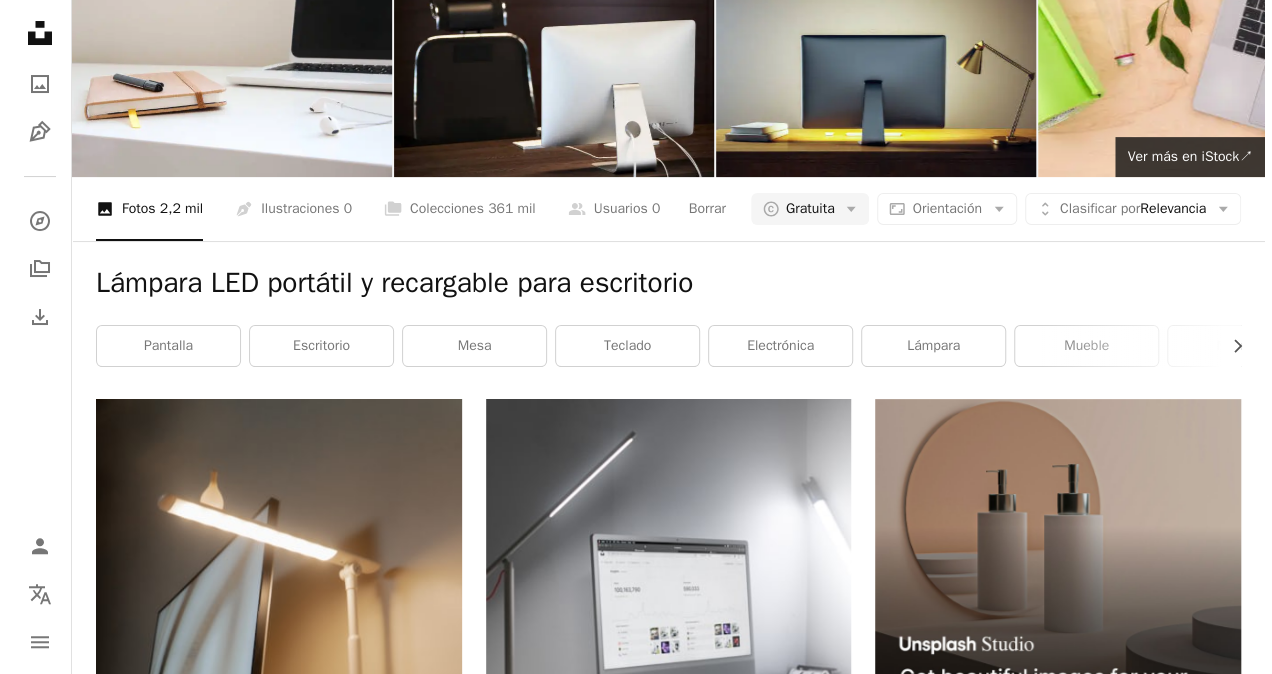 scroll, scrollTop: 0, scrollLeft: 0, axis: both 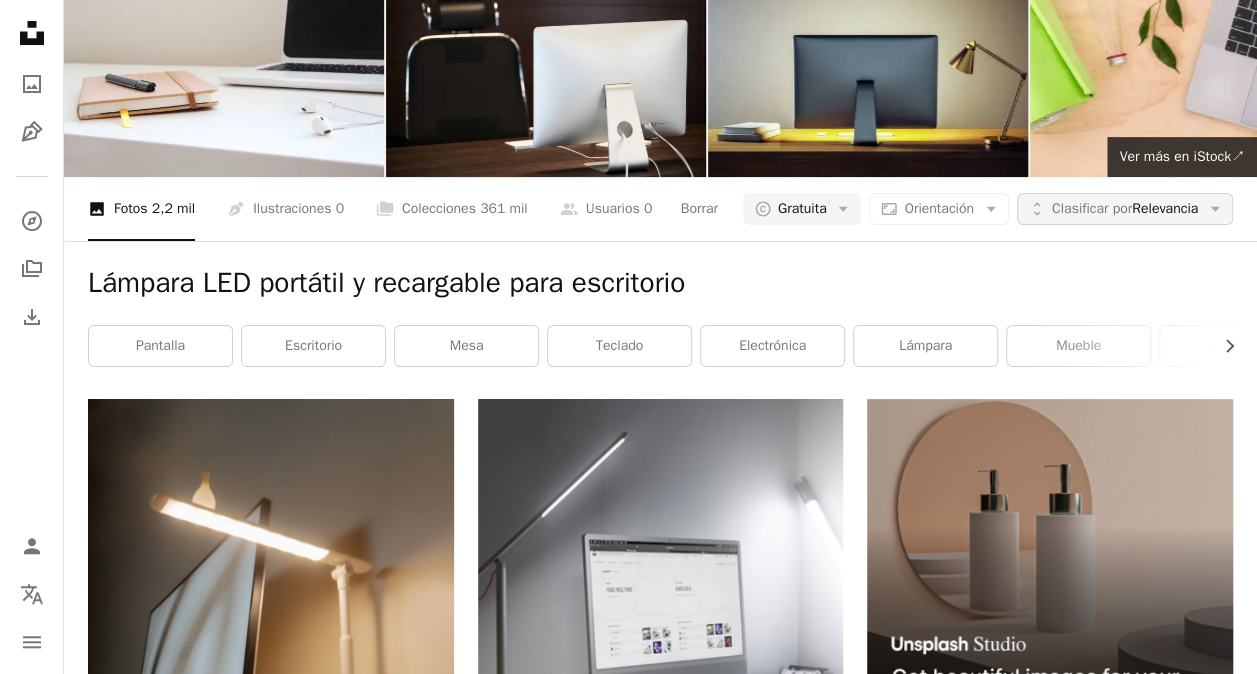 click on "Clasificar por  Relevancia" at bounding box center (1125, 209) 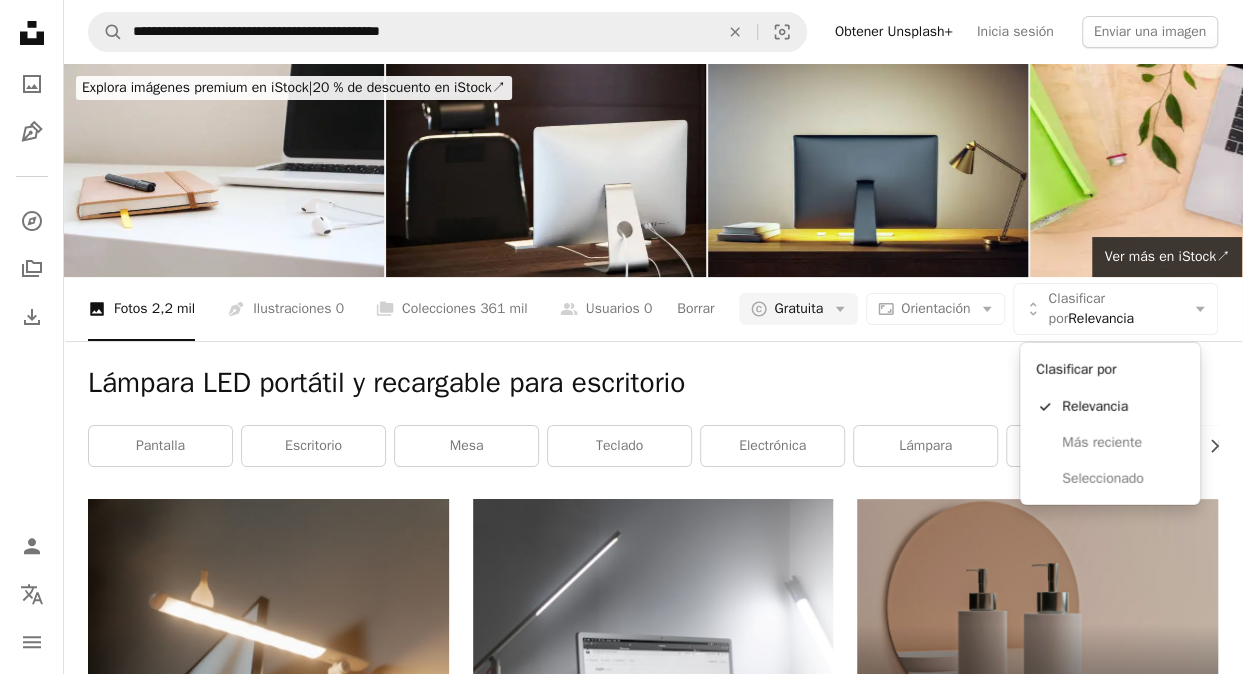 click on "**********" at bounding box center [621, 337] 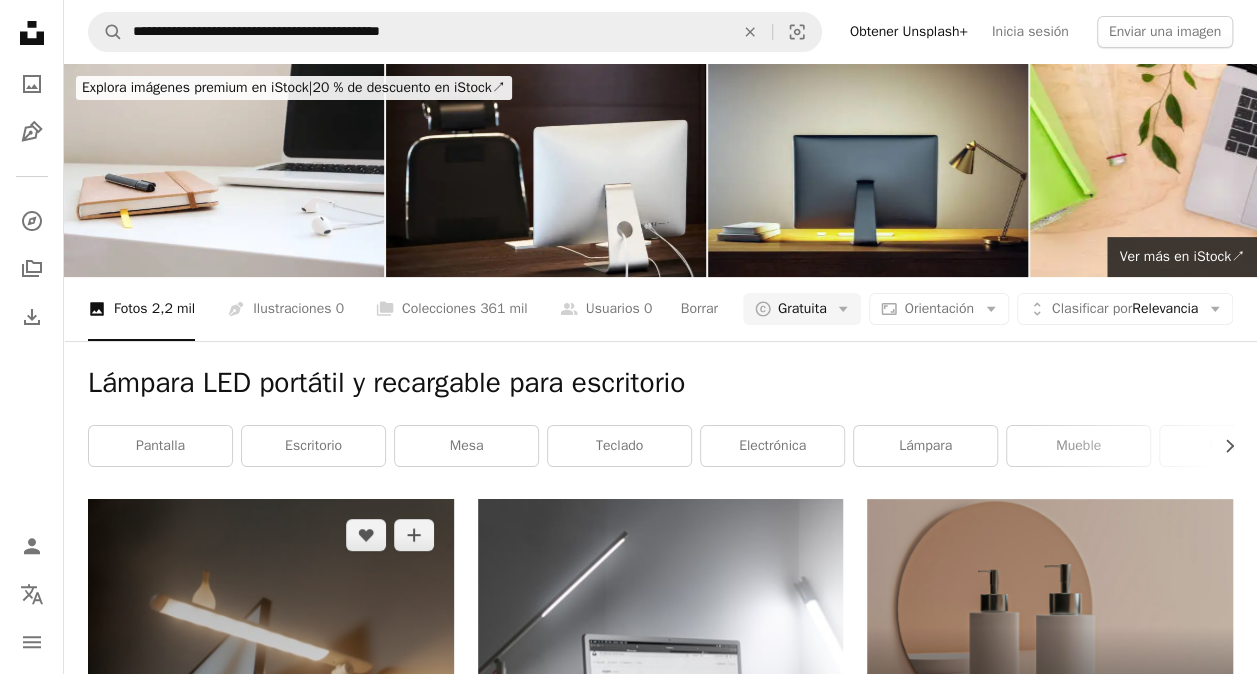scroll, scrollTop: 1000, scrollLeft: 0, axis: vertical 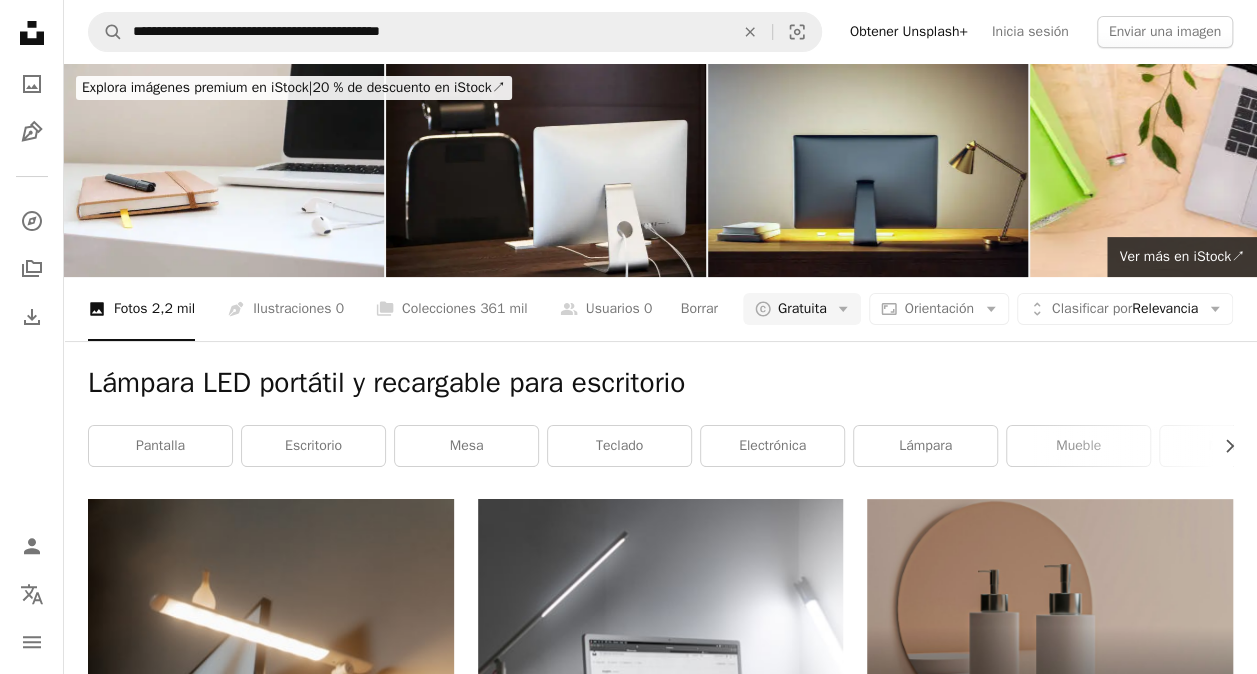 click on "Arrow pointing down" 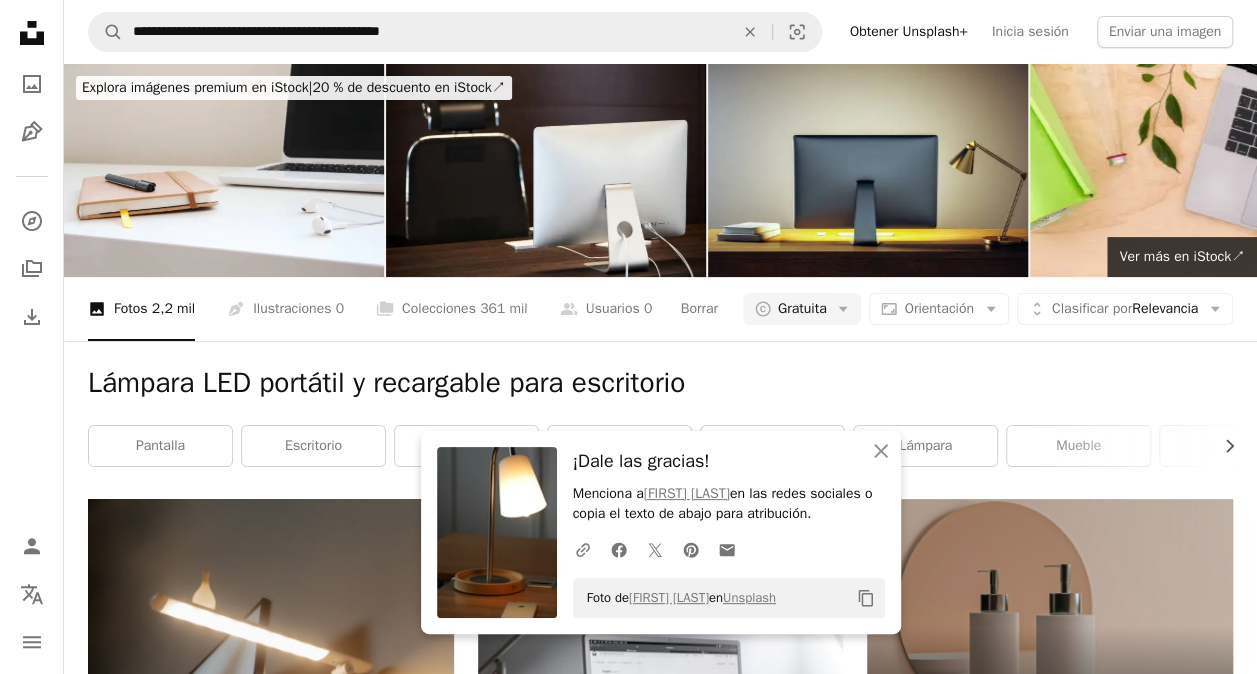 scroll, scrollTop: 0, scrollLeft: 0, axis: both 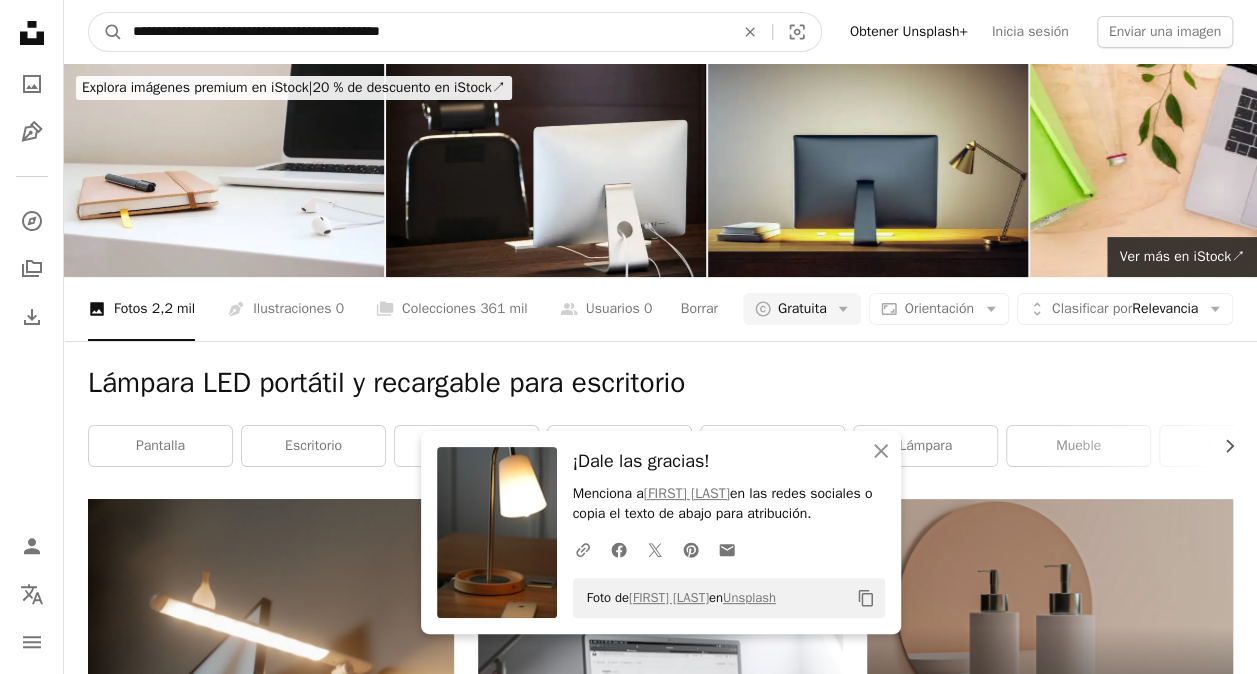 click on "**********" at bounding box center (425, 32) 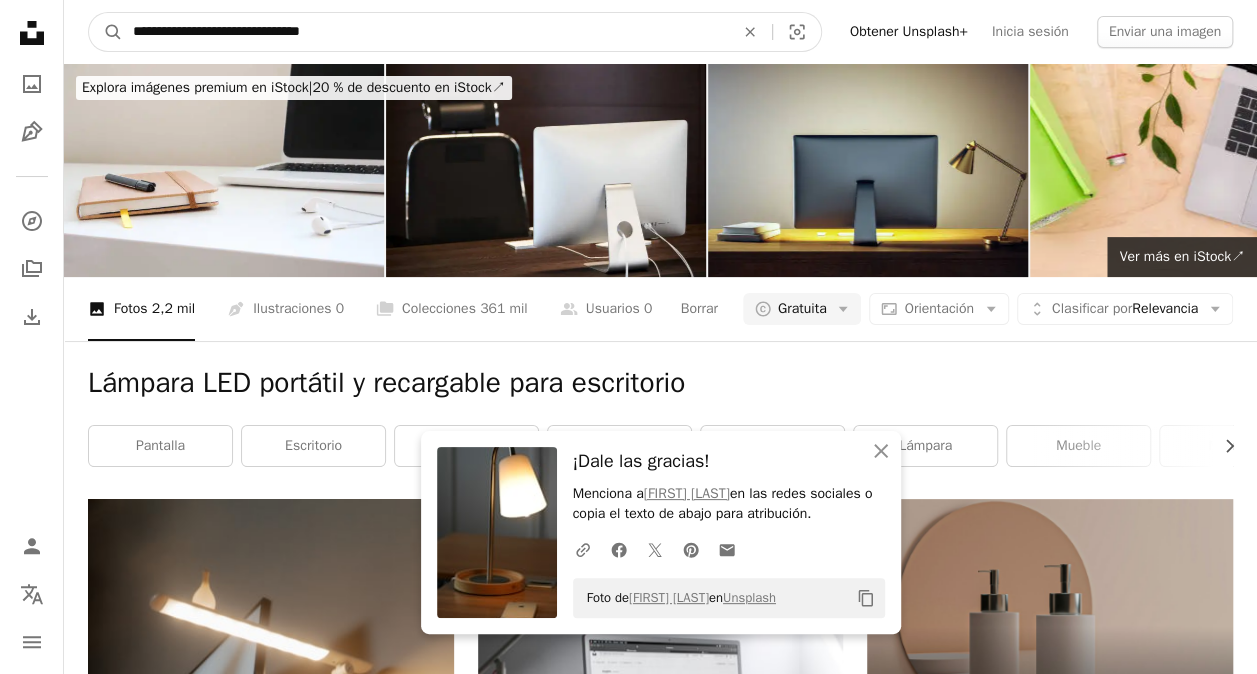 click on "A magnifying glass" at bounding box center (106, 32) 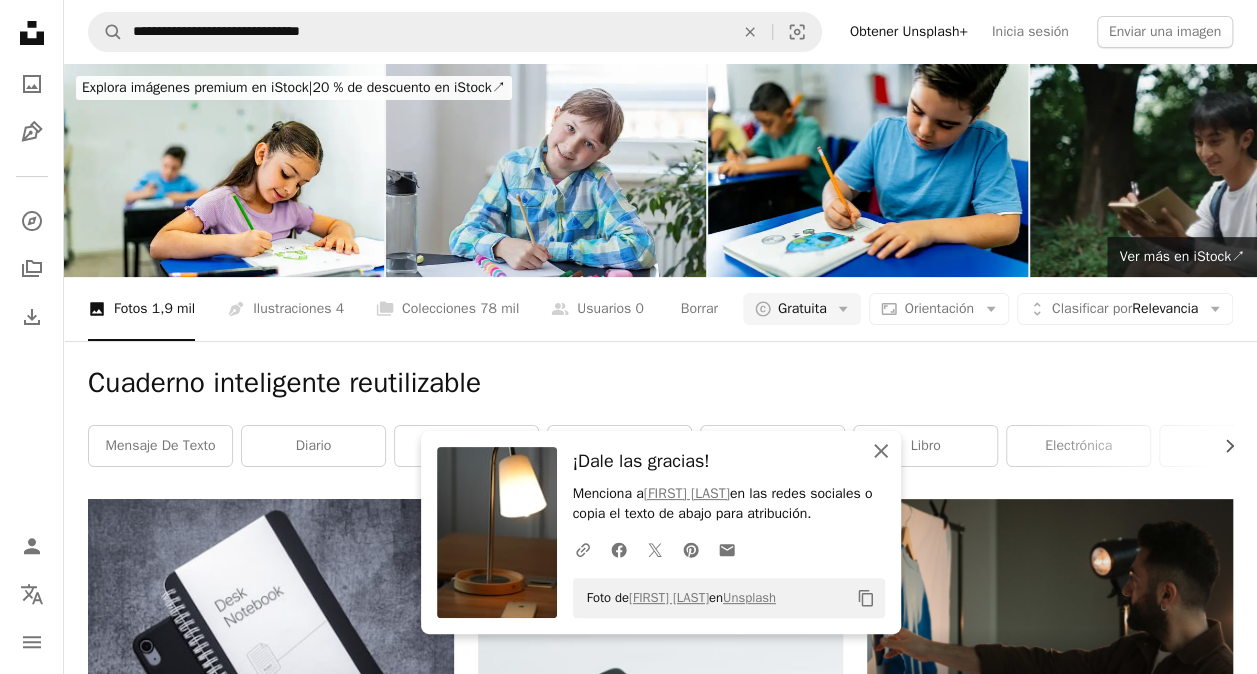 click on "An X shape" 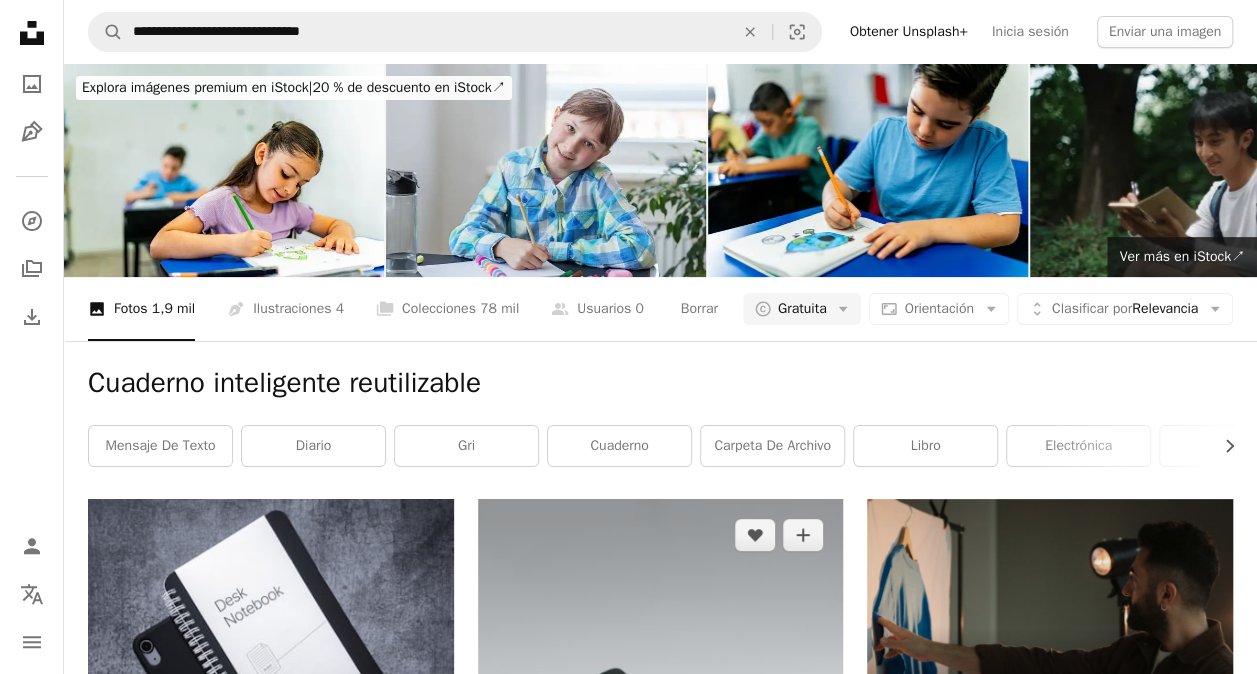 scroll, scrollTop: 800, scrollLeft: 0, axis: vertical 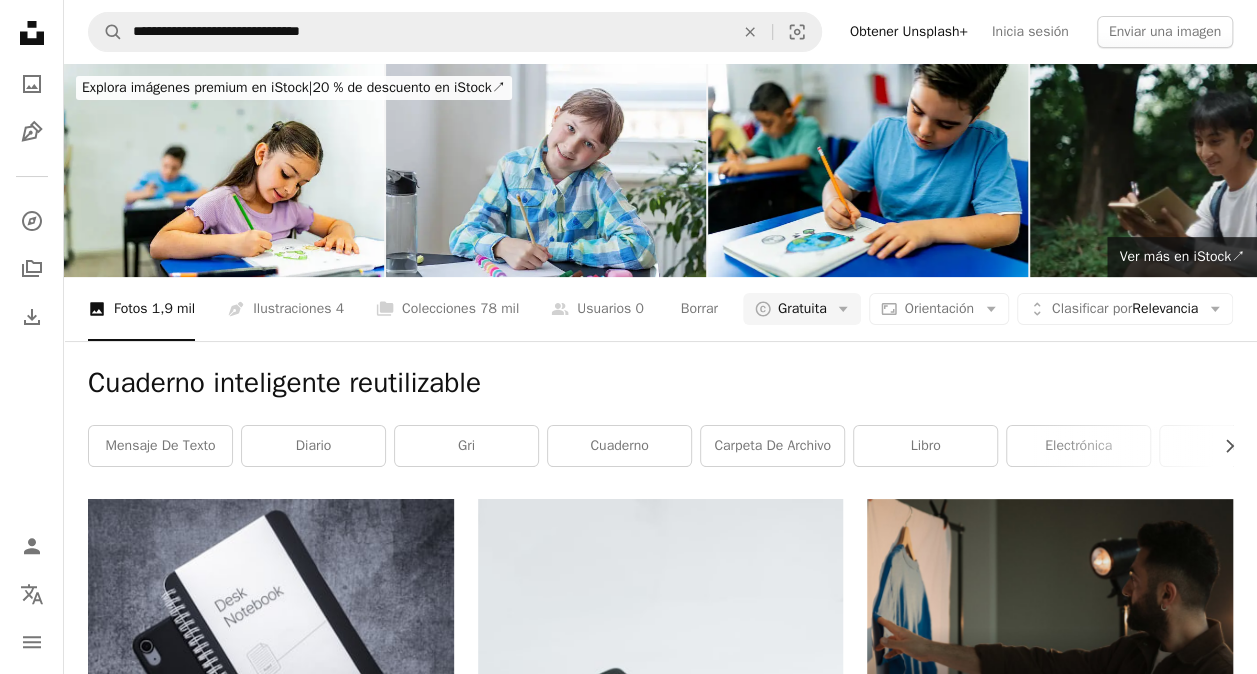 click on "Arrow pointing down" at bounding box center [414, 1401] 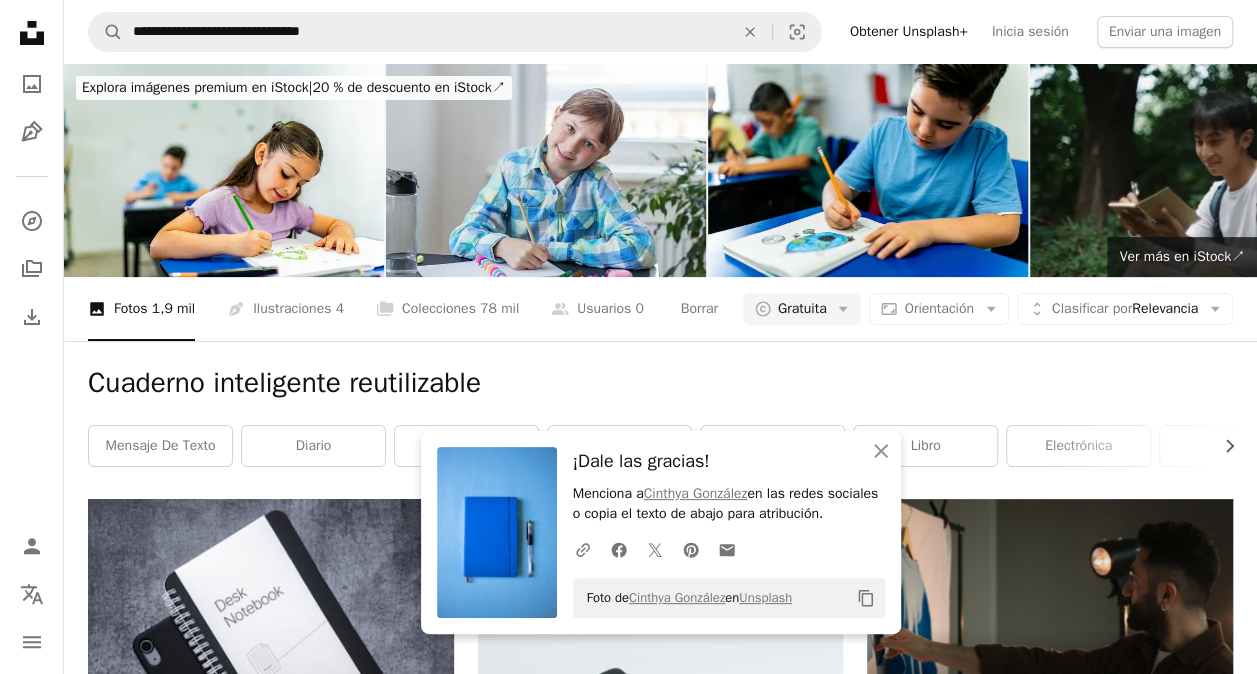 scroll, scrollTop: 1500, scrollLeft: 0, axis: vertical 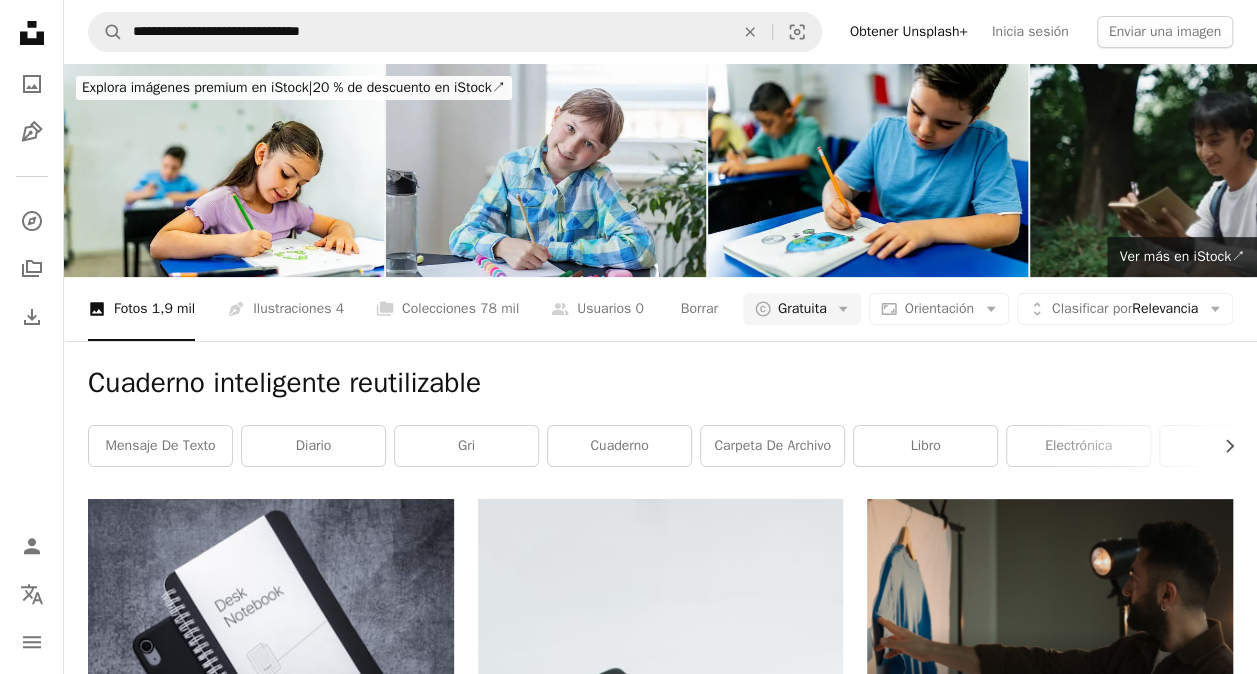 click on "Arrow pointing down" 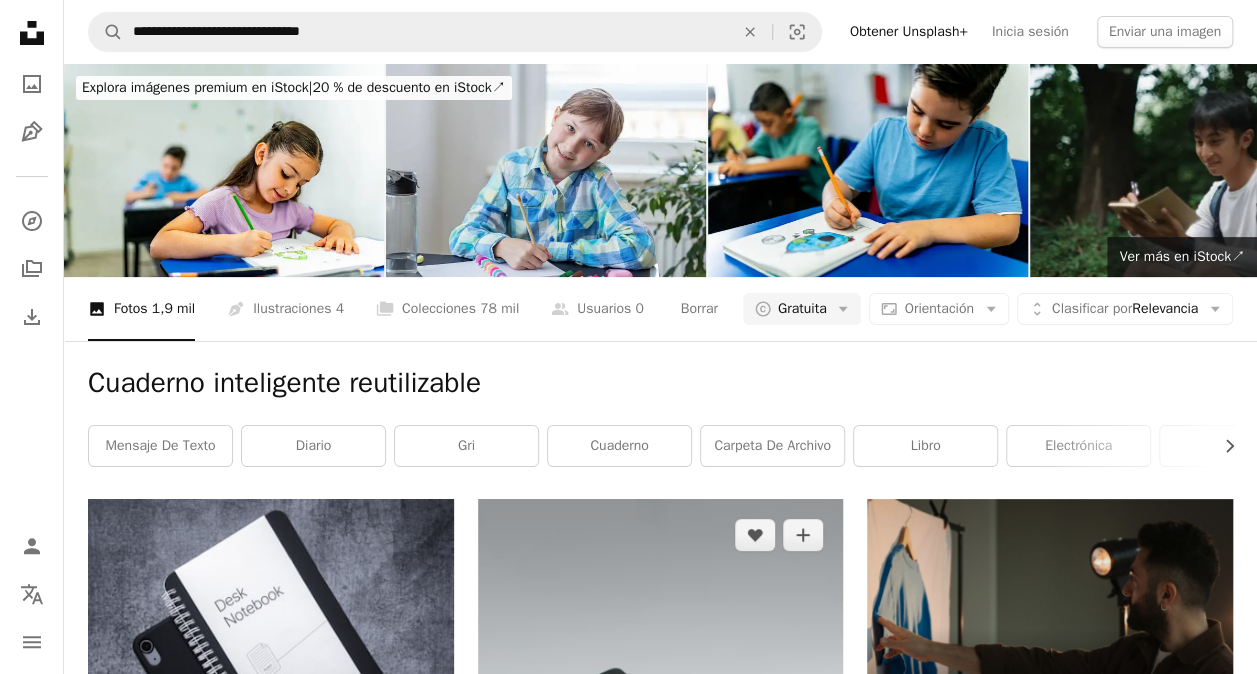 scroll, scrollTop: 0, scrollLeft: 0, axis: both 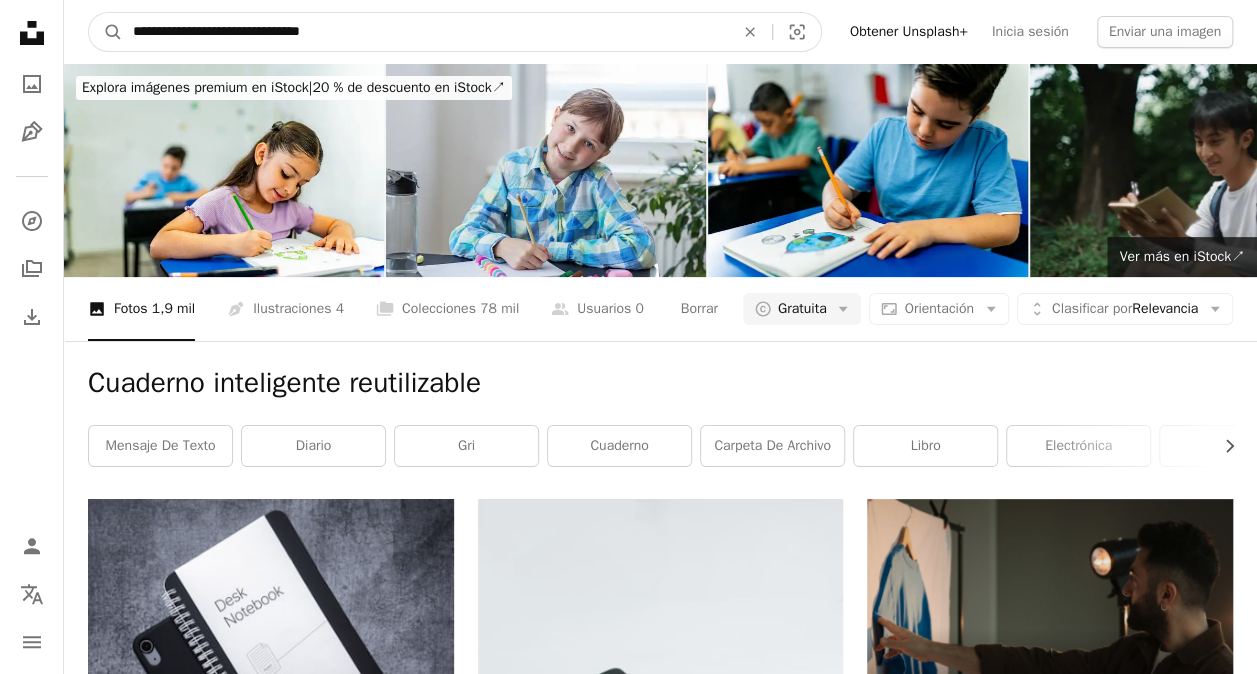 click on "**********" at bounding box center [425, 32] 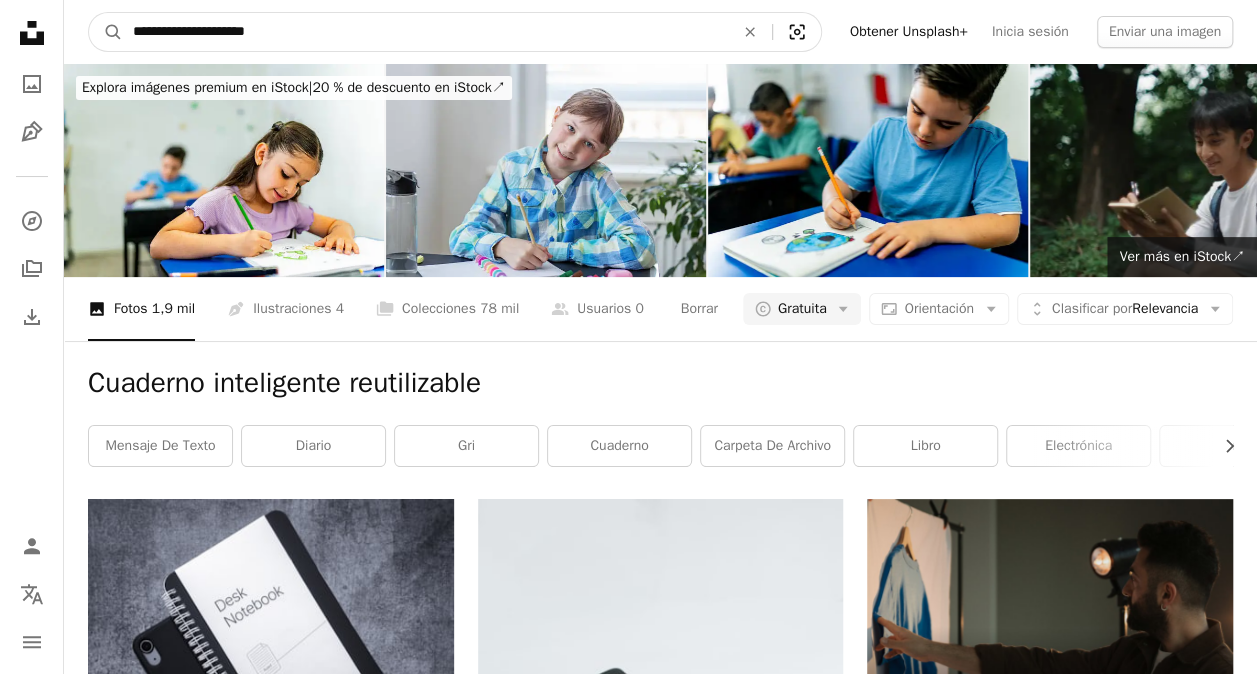 type on "**********" 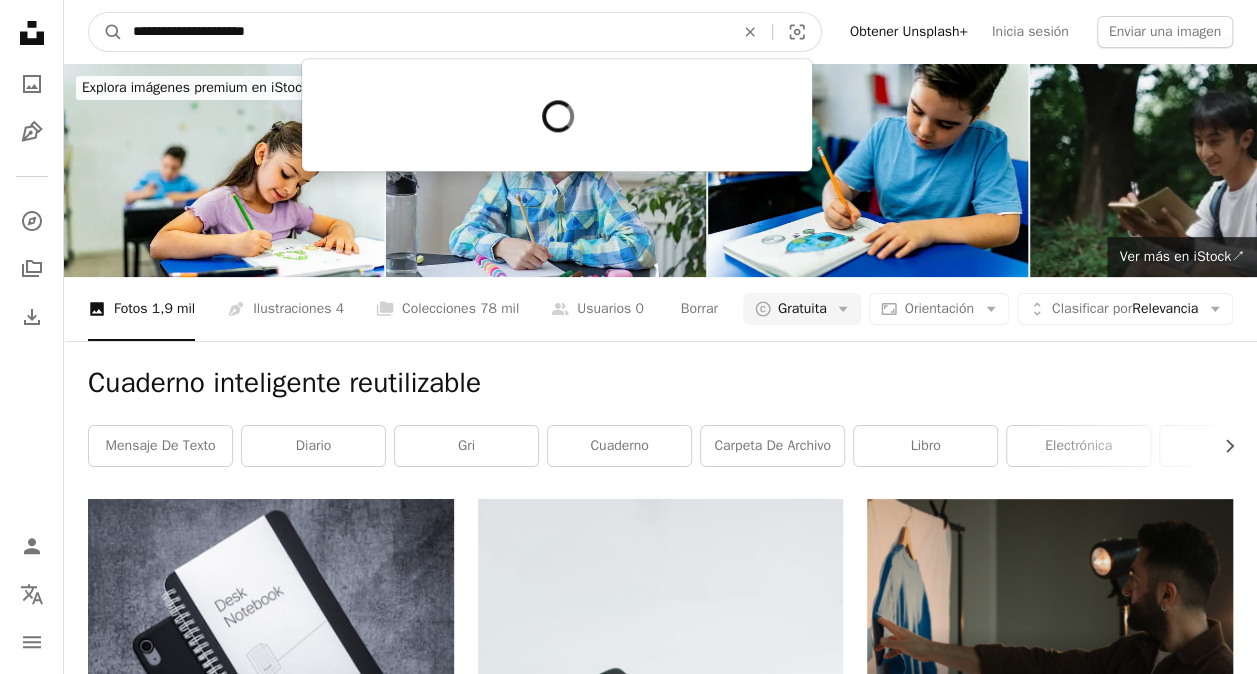 click on "**********" at bounding box center [425, 32] 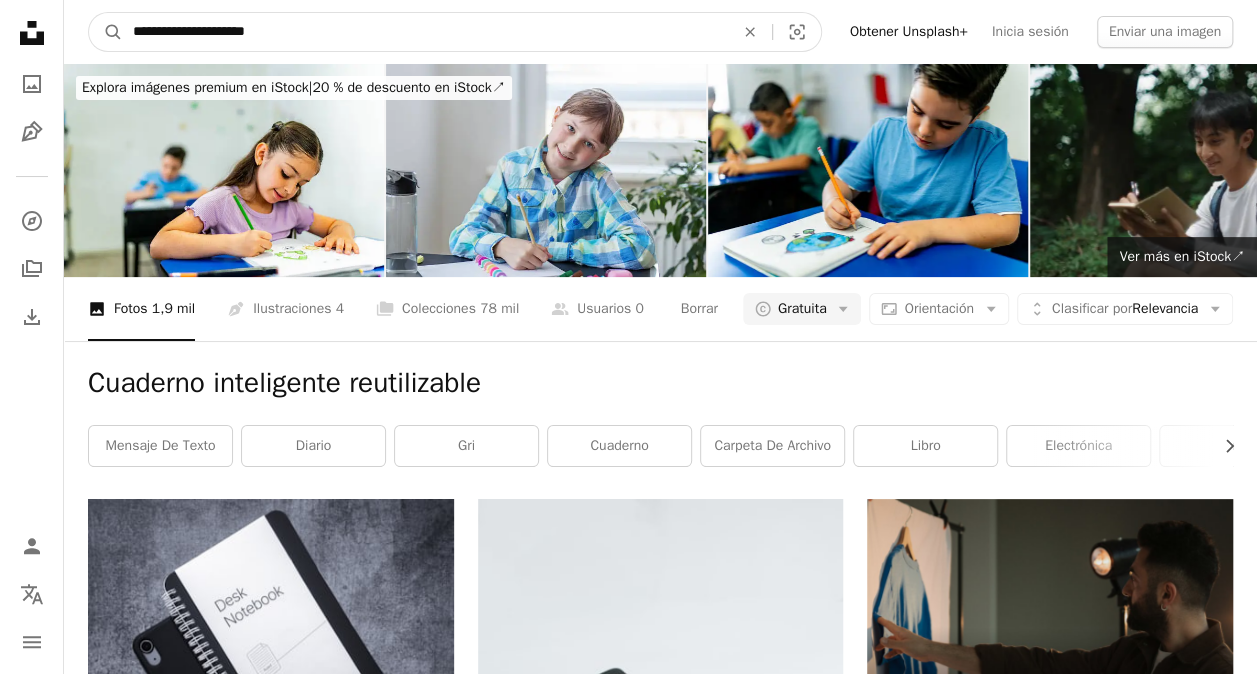 click on "A magnifying glass" at bounding box center (106, 32) 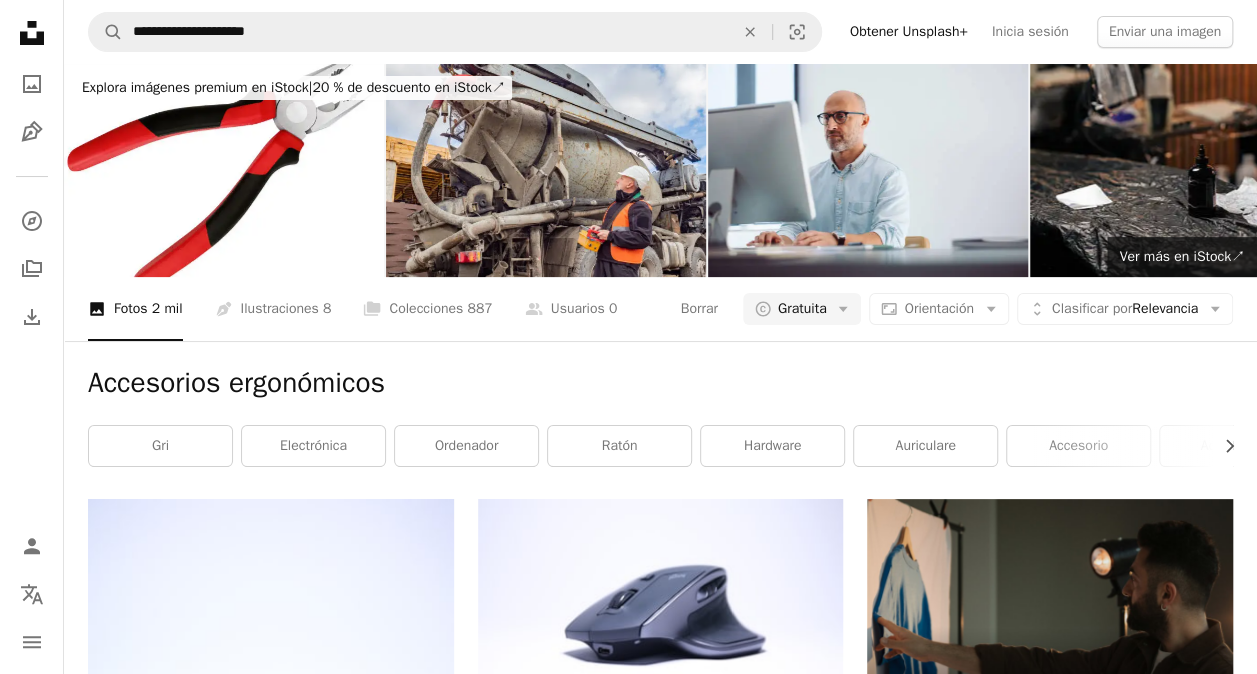 scroll, scrollTop: 0, scrollLeft: 0, axis: both 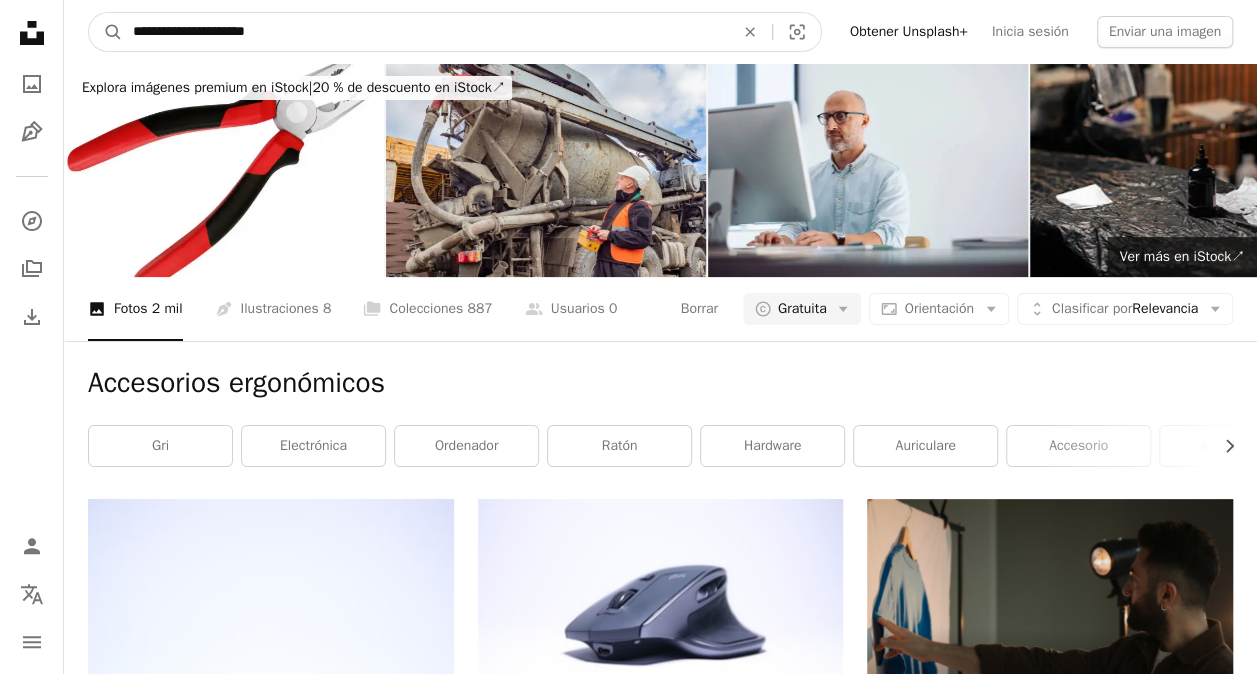 click on "**********" at bounding box center (425, 32) 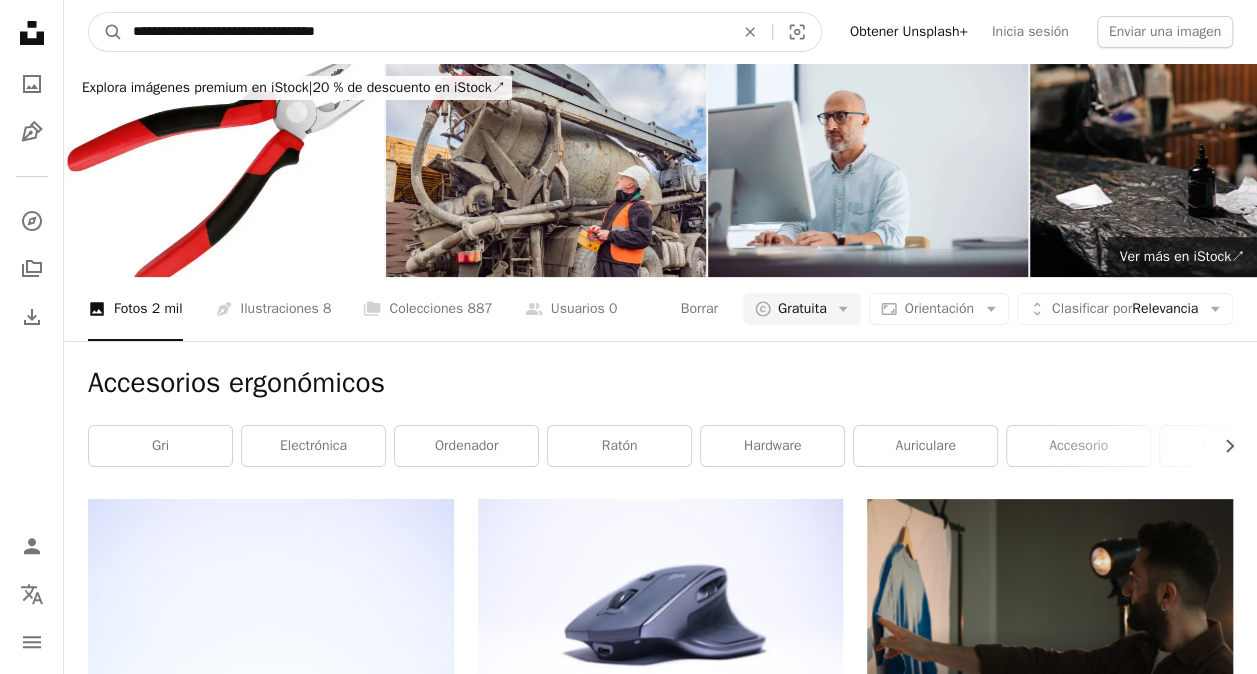 type on "**********" 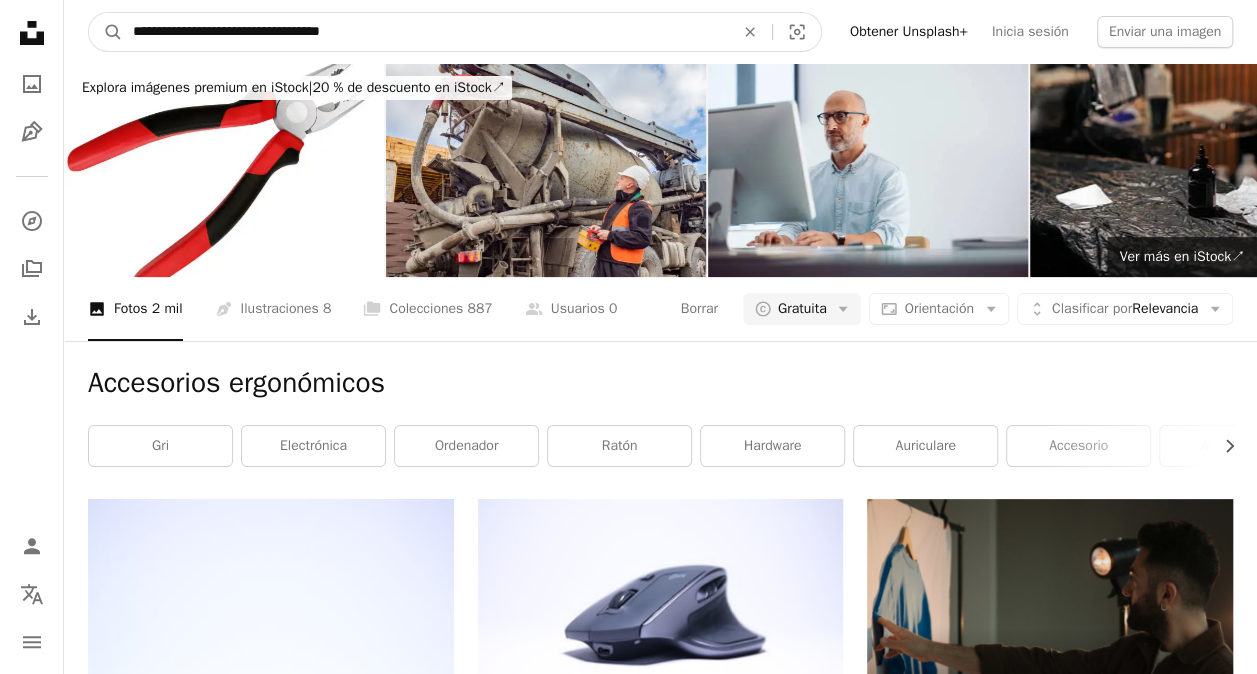 click on "A magnifying glass" at bounding box center (106, 32) 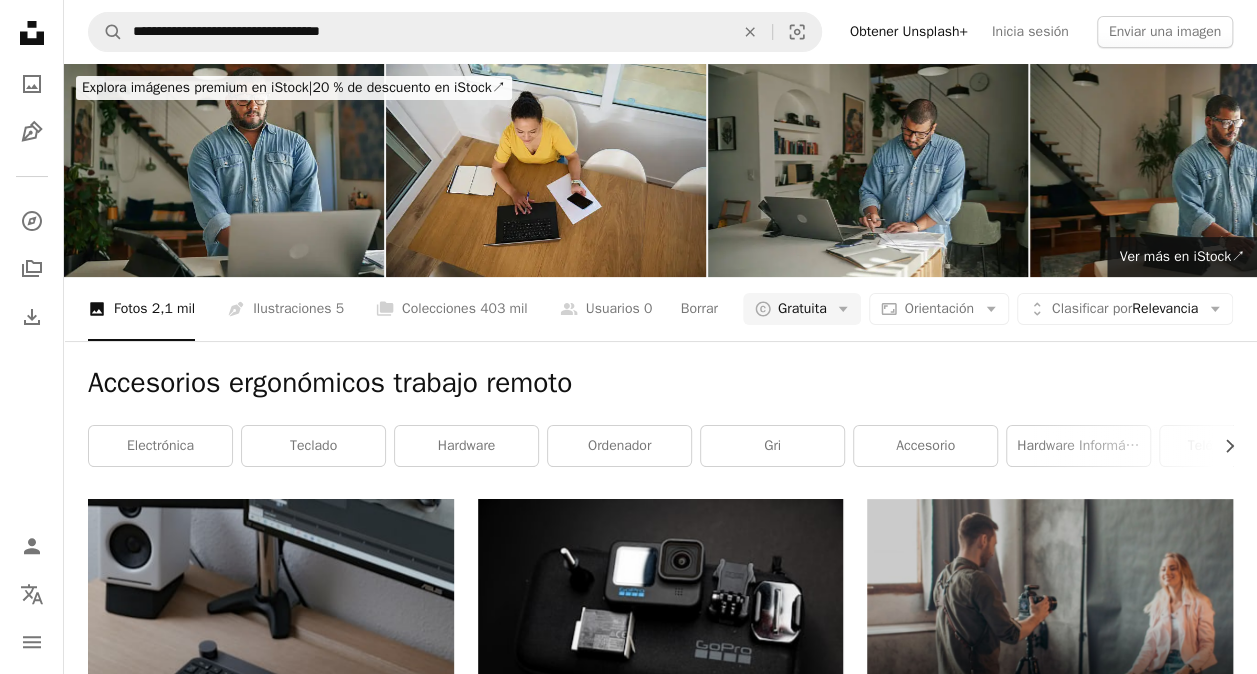 scroll, scrollTop: 0, scrollLeft: 0, axis: both 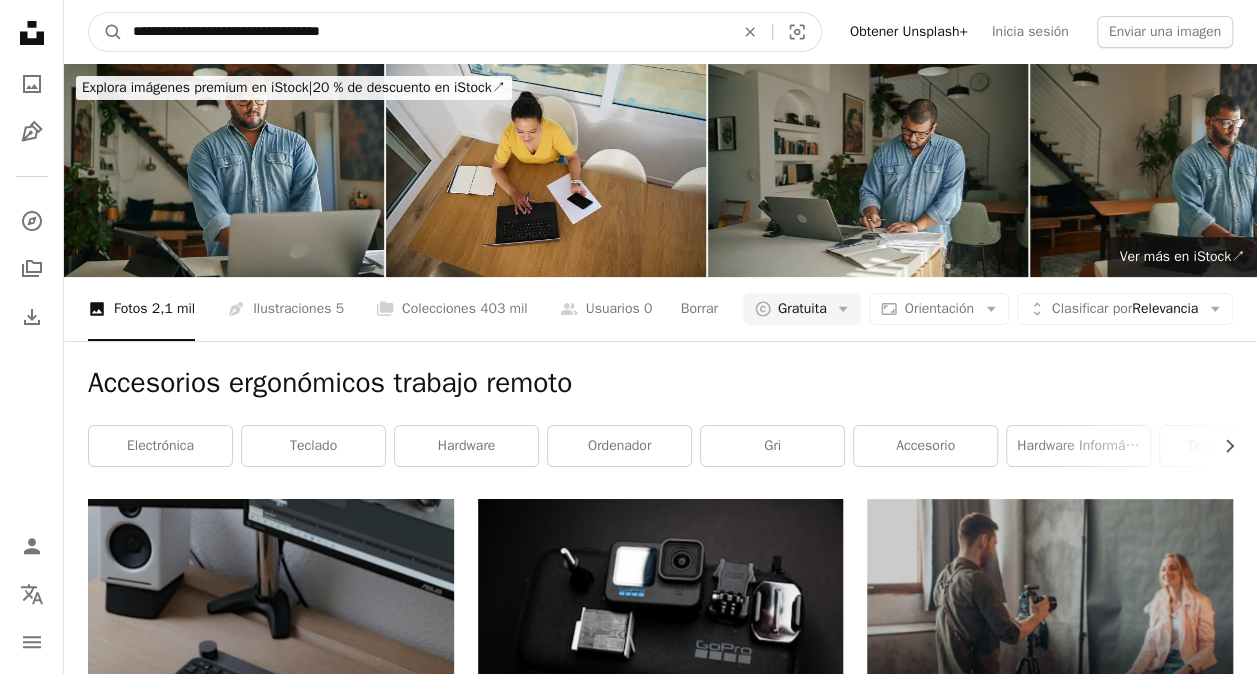 drag, startPoint x: 285, startPoint y: 30, endPoint x: 396, endPoint y: 30, distance: 111 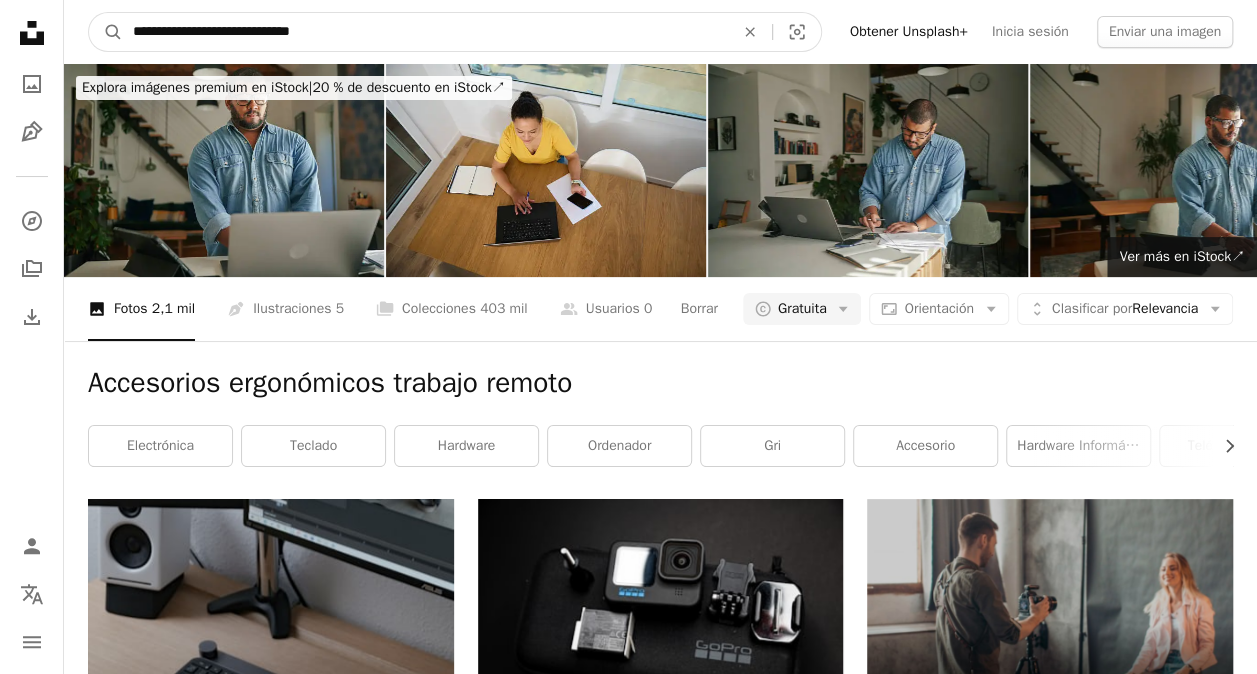 type on "**********" 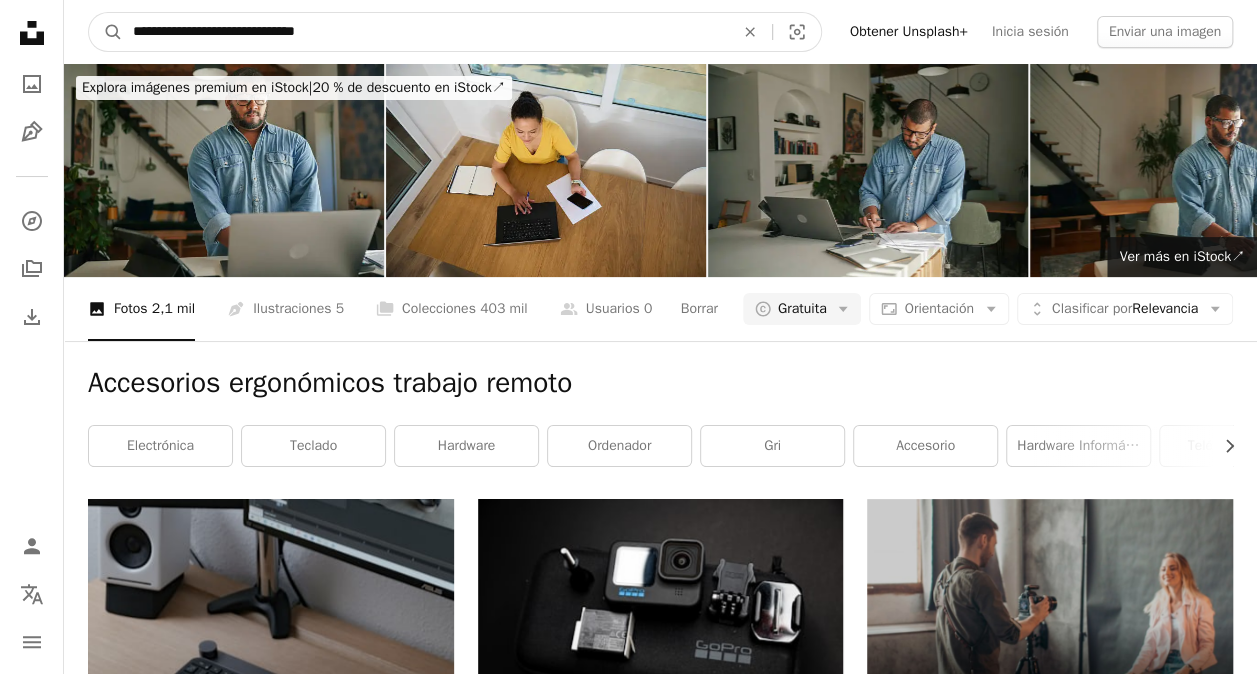 click on "A magnifying glass" at bounding box center (106, 32) 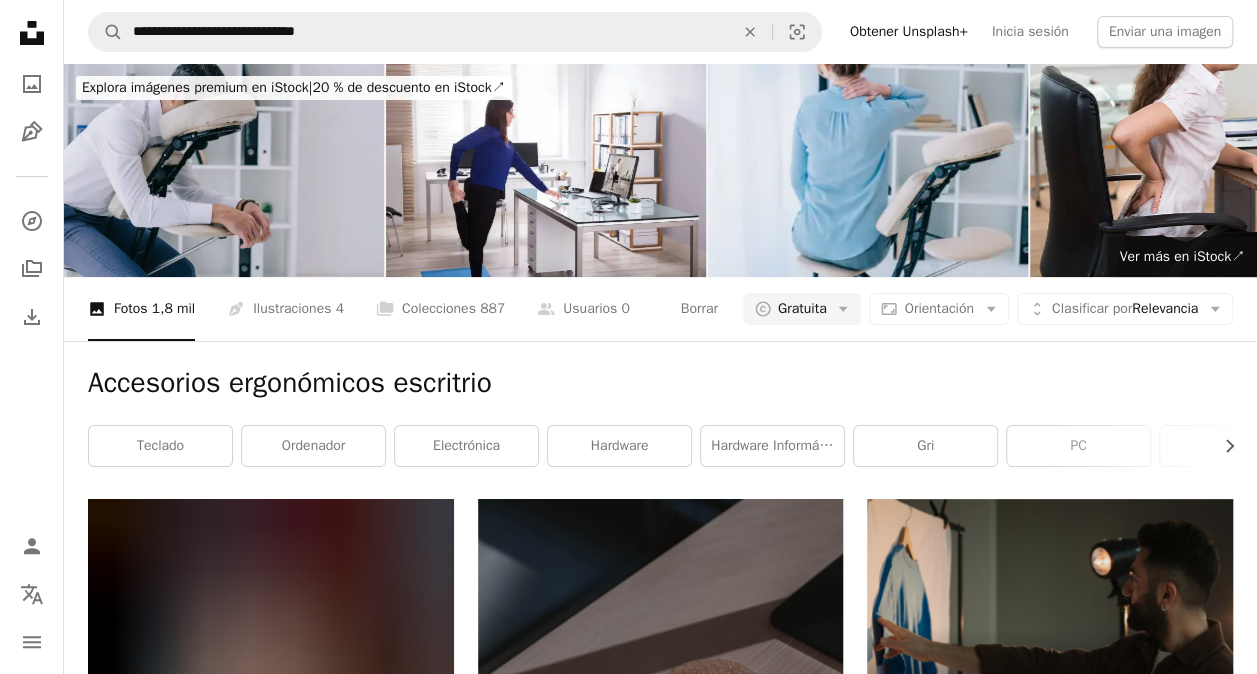 scroll, scrollTop: 300, scrollLeft: 0, axis: vertical 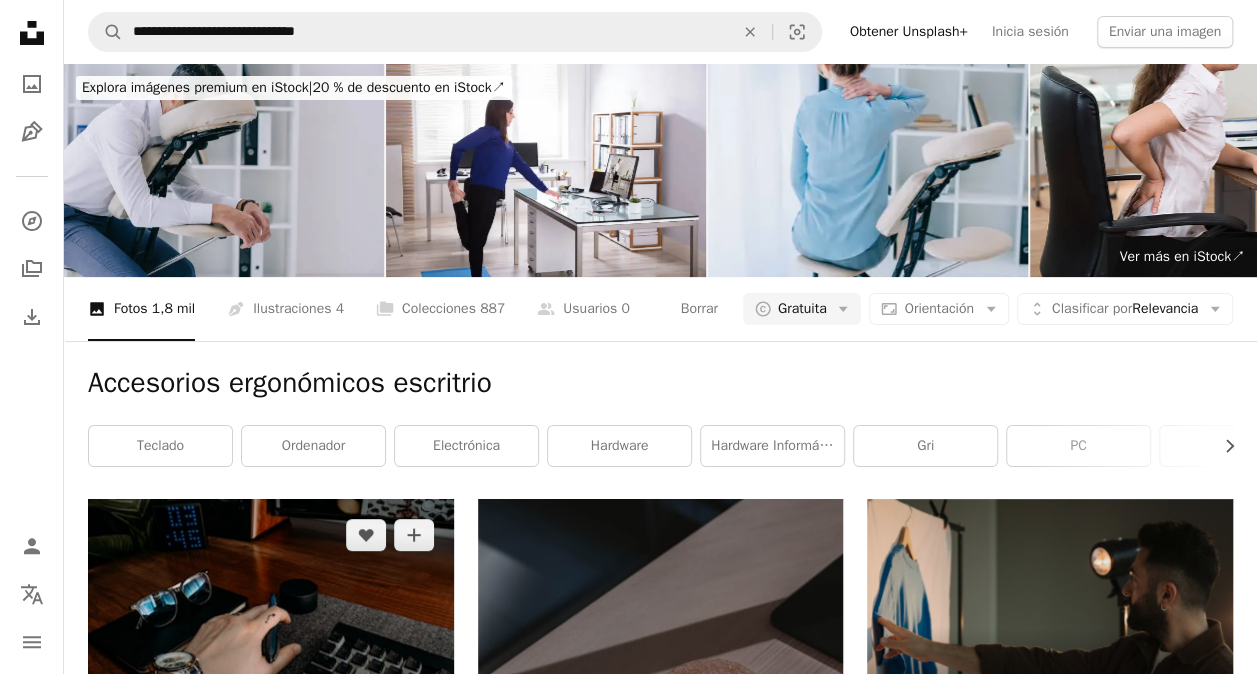 click on "Arrow pointing down" at bounding box center (414, 707) 